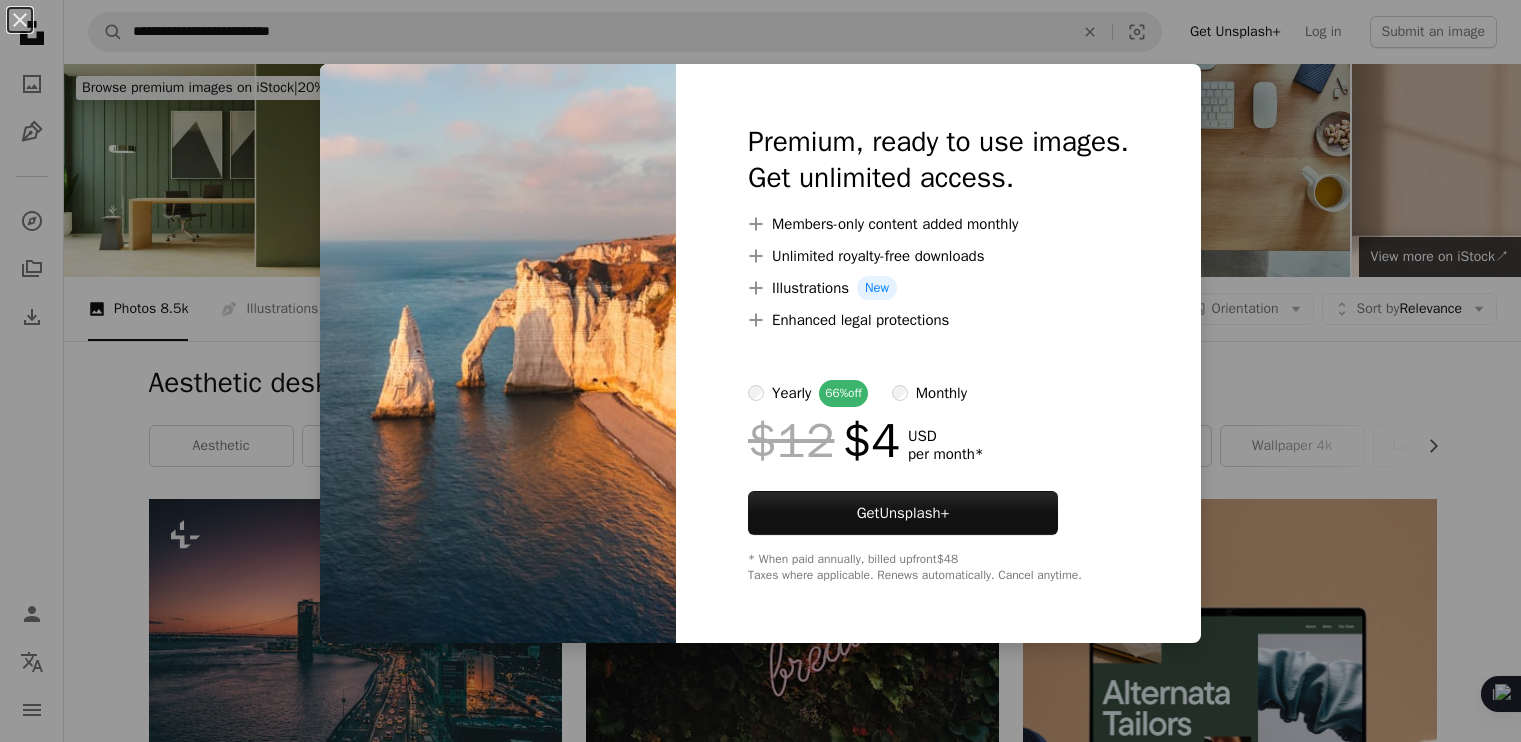 scroll, scrollTop: 6104, scrollLeft: 0, axis: vertical 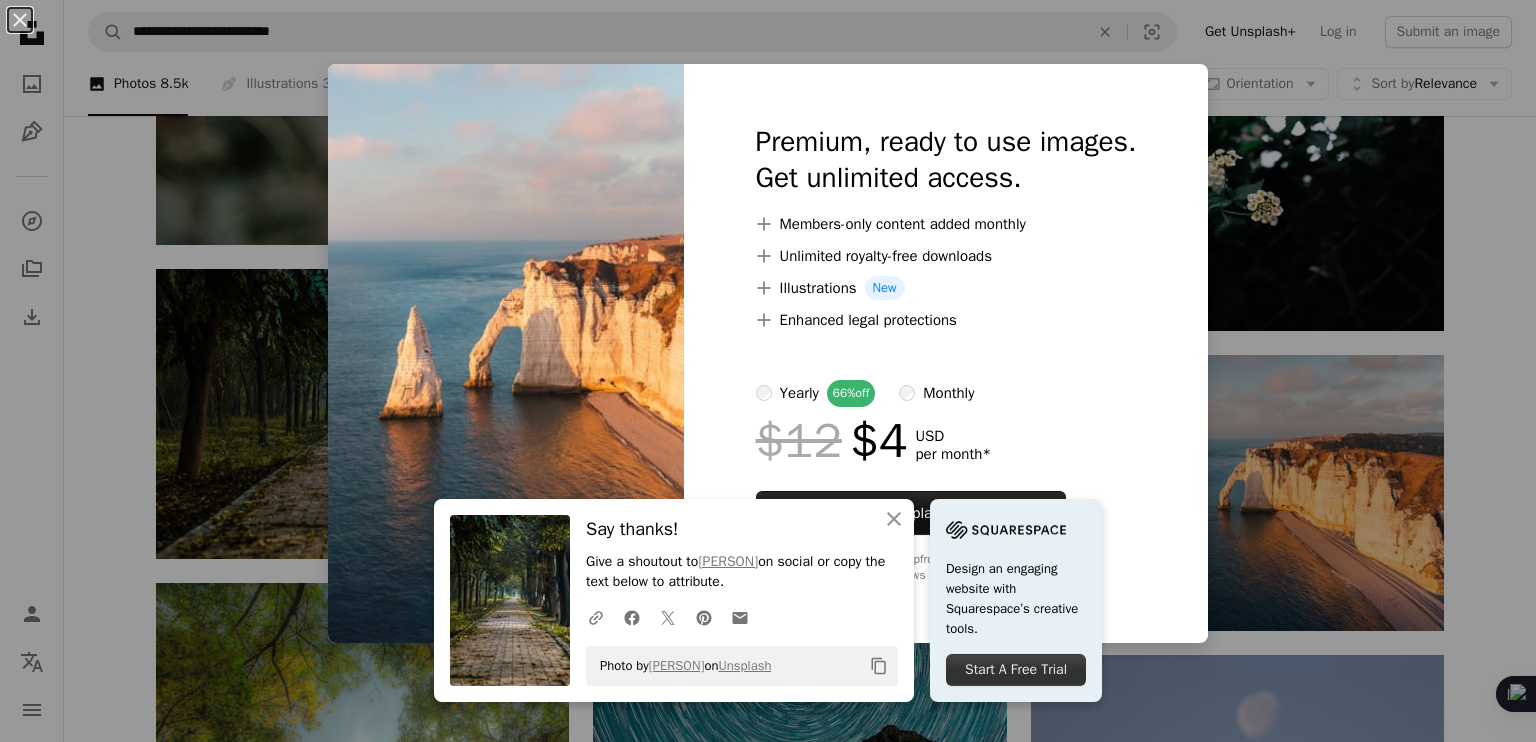 click on "An X shape An X shape Close Say thanks! Give a shoutout to [PERSON] on social or copy the text below to attribute. A URL sharing icon (chains) Facebook icon X (formerly Twitter) icon Pinterest icon An envelope Photo by [PERSON] on Unsplash
Copy content Design an engaging website with Squarespace’s creative tools. Start A Free Trial Premium, ready to use images. Get unlimited access. A plus sign Members-only content added monthly A plus sign Unlimited royalty-free downloads A plus sign Illustrations  New A plus sign Enhanced legal protections yearly 66%  off monthly $12   $4 USD per month * Get  Unsplash+ * When paid annually, billed upfront  $48 Taxes where applicable. Renews automatically. Cancel anytime." at bounding box center [768, 371] 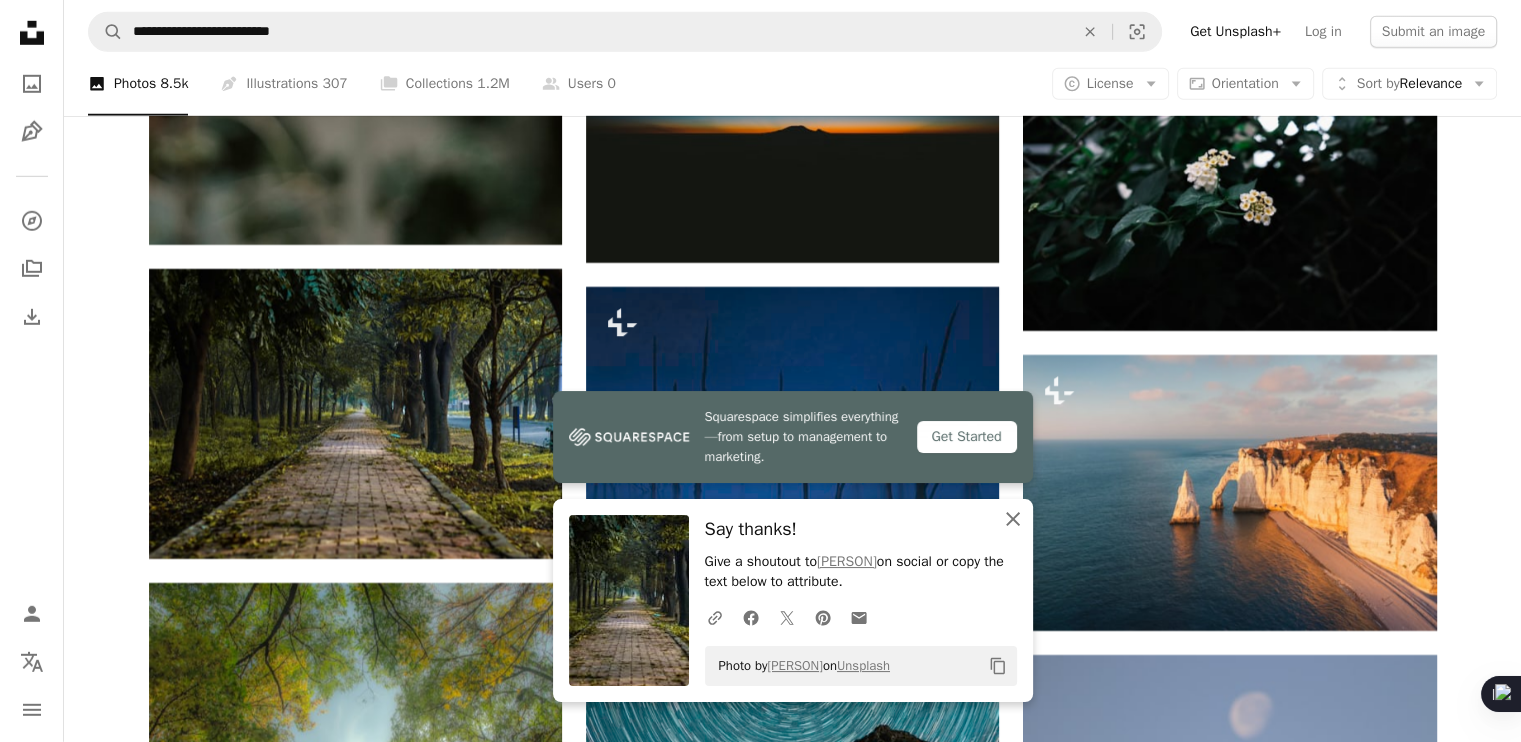 click on "An X shape" 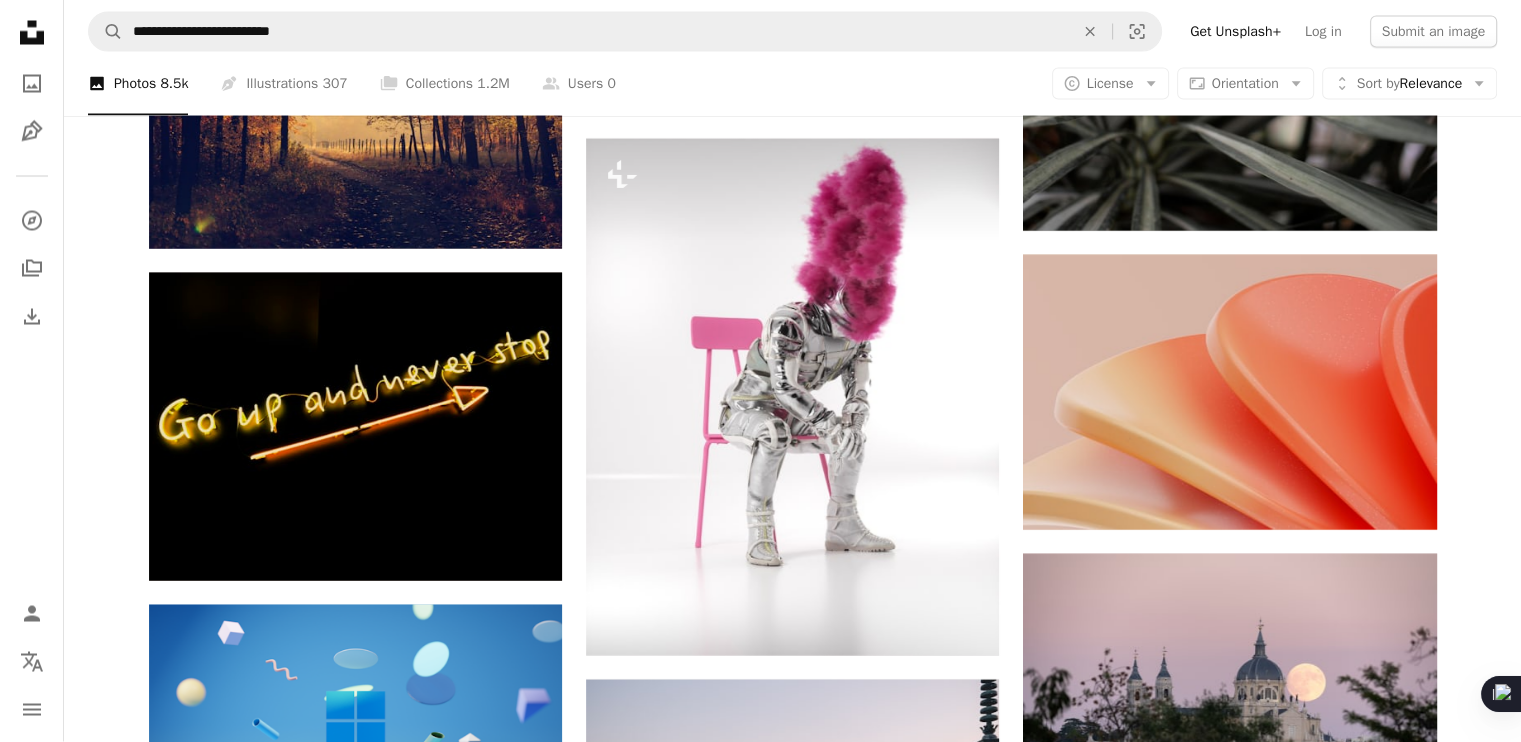 scroll, scrollTop: 11483, scrollLeft: 0, axis: vertical 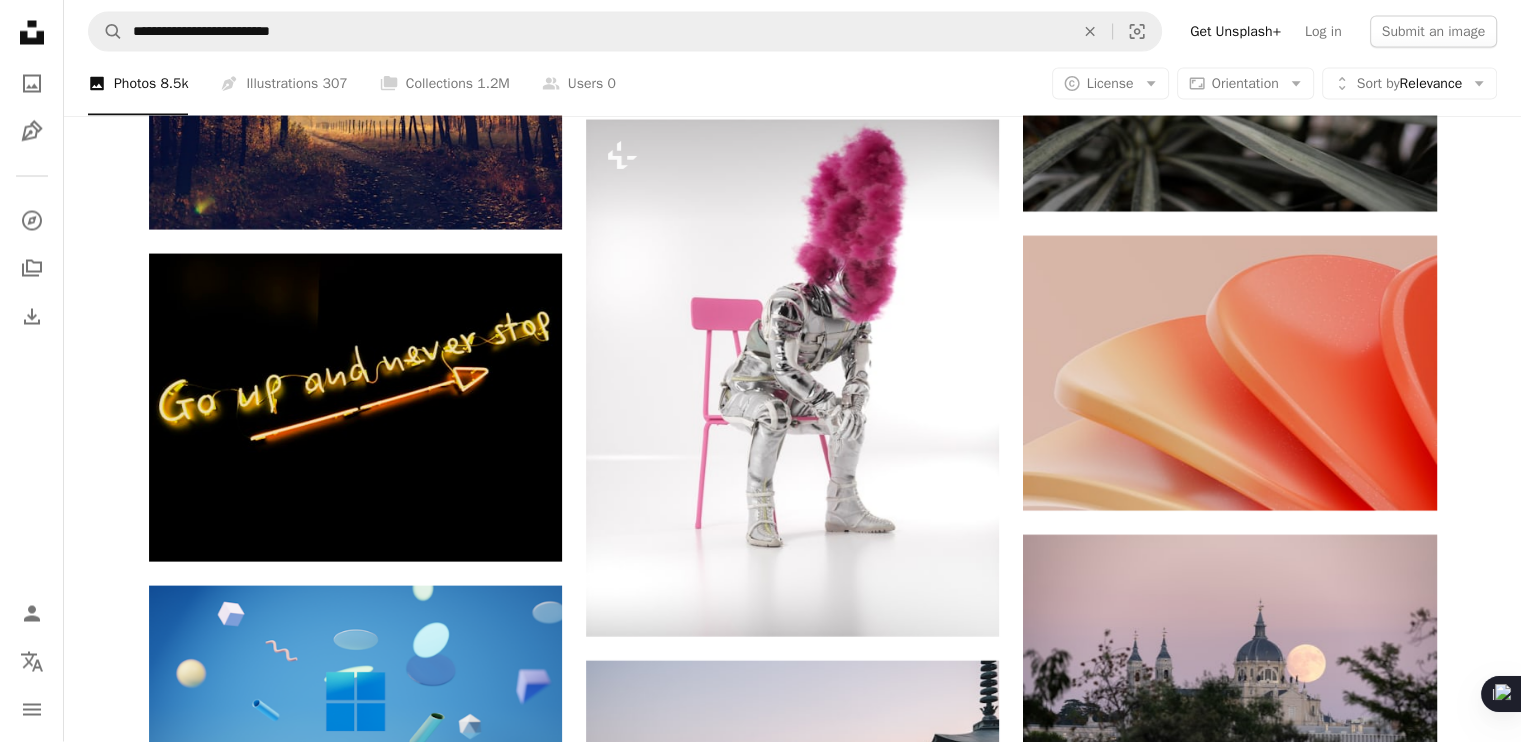 click at bounding box center [24, 3125] 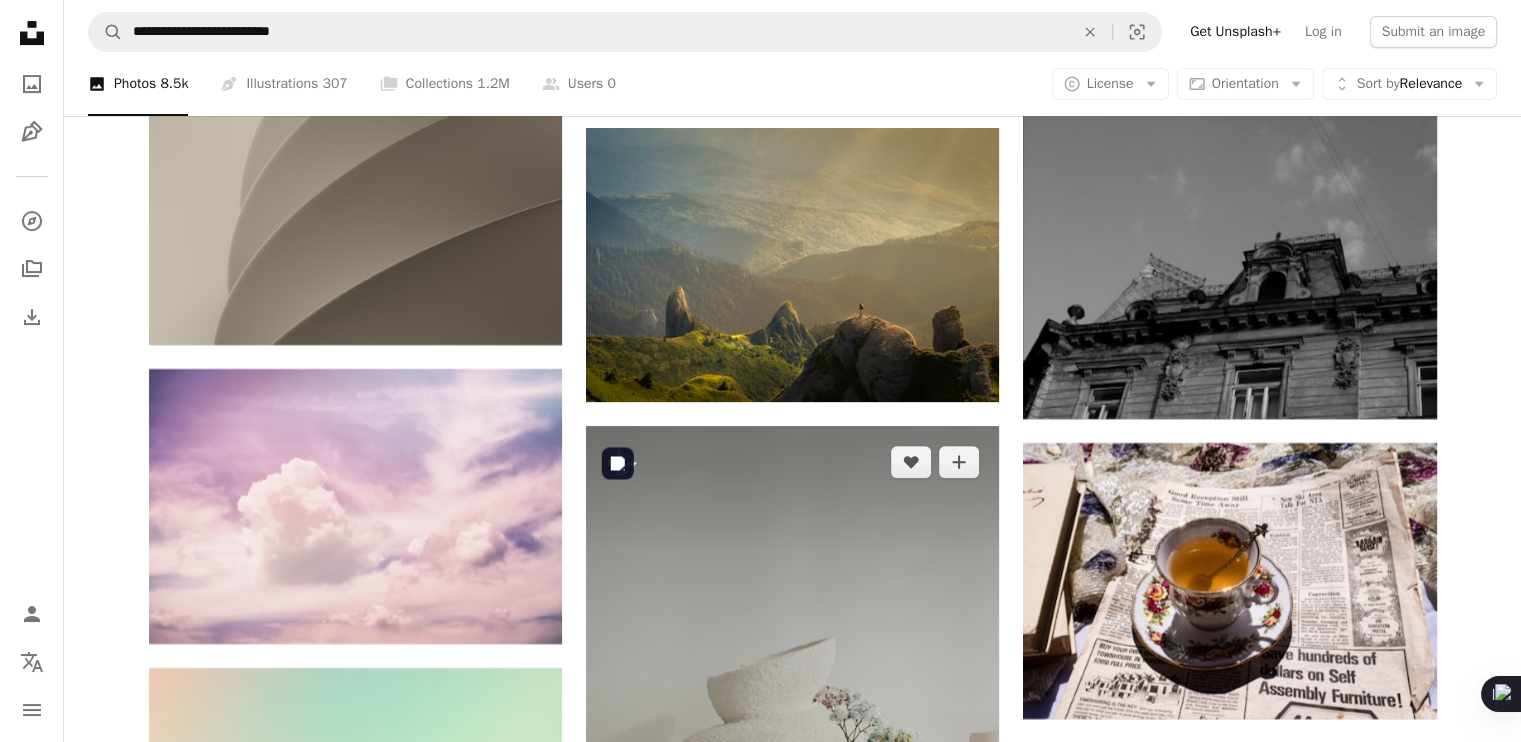 scroll, scrollTop: 15556, scrollLeft: 0, axis: vertical 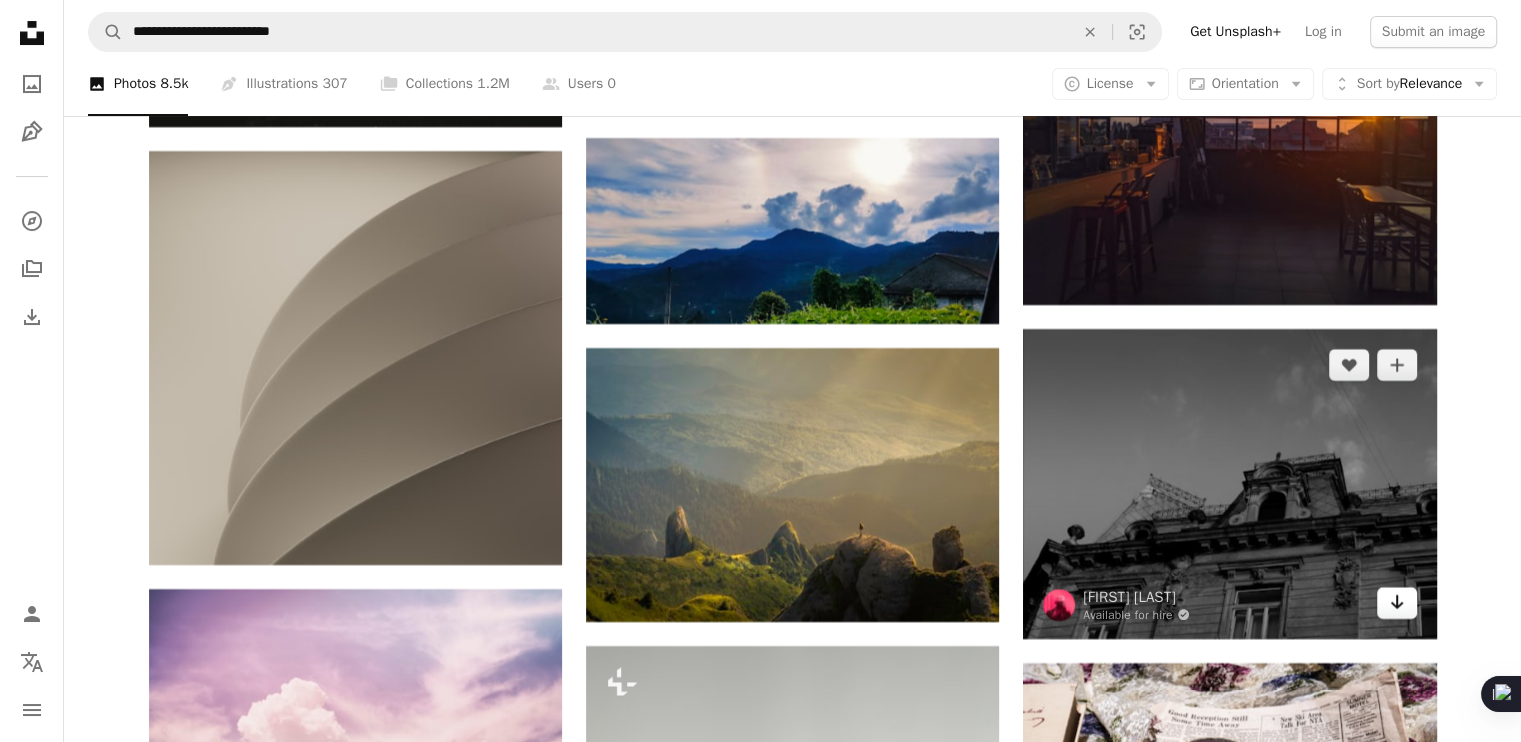 click on "Arrow pointing down" 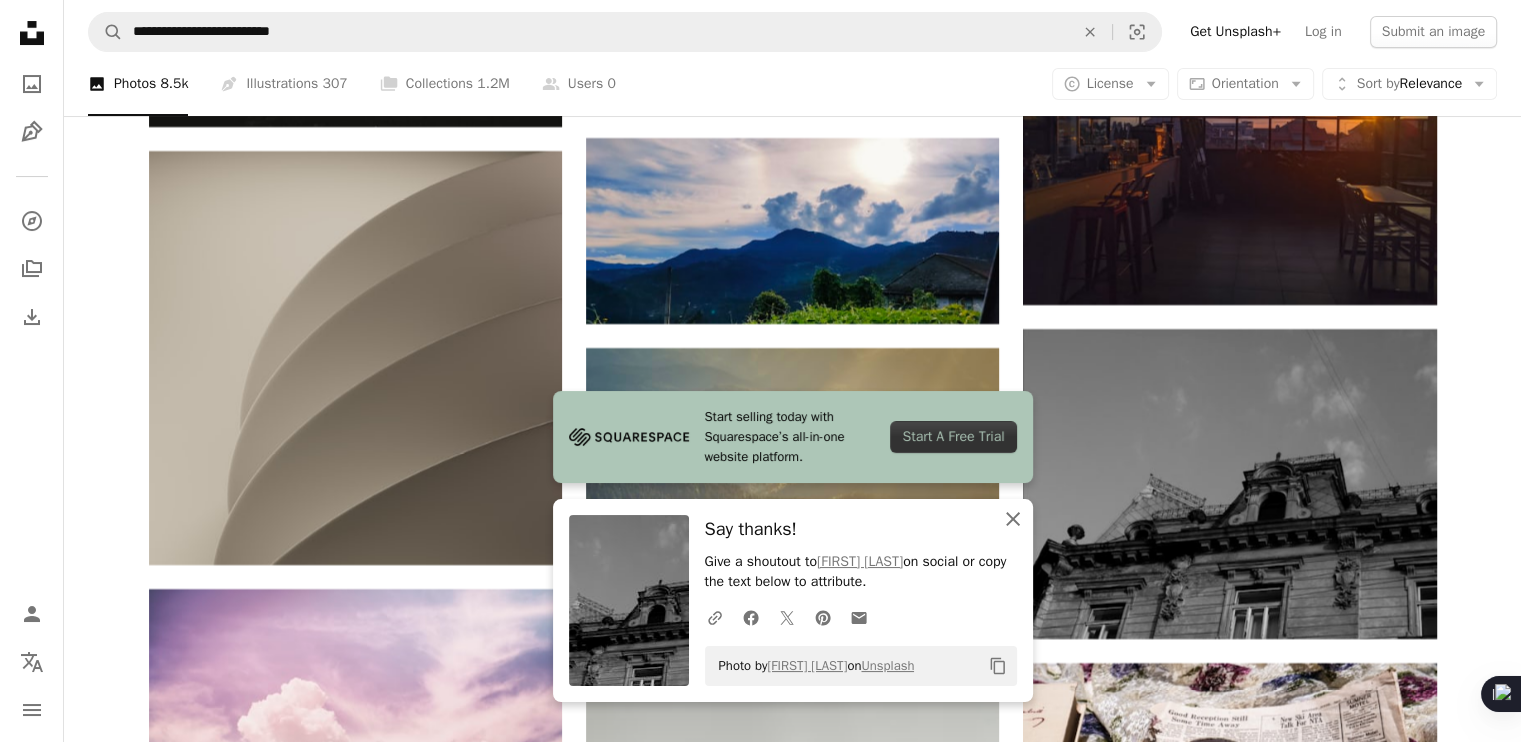 click on "An X shape" 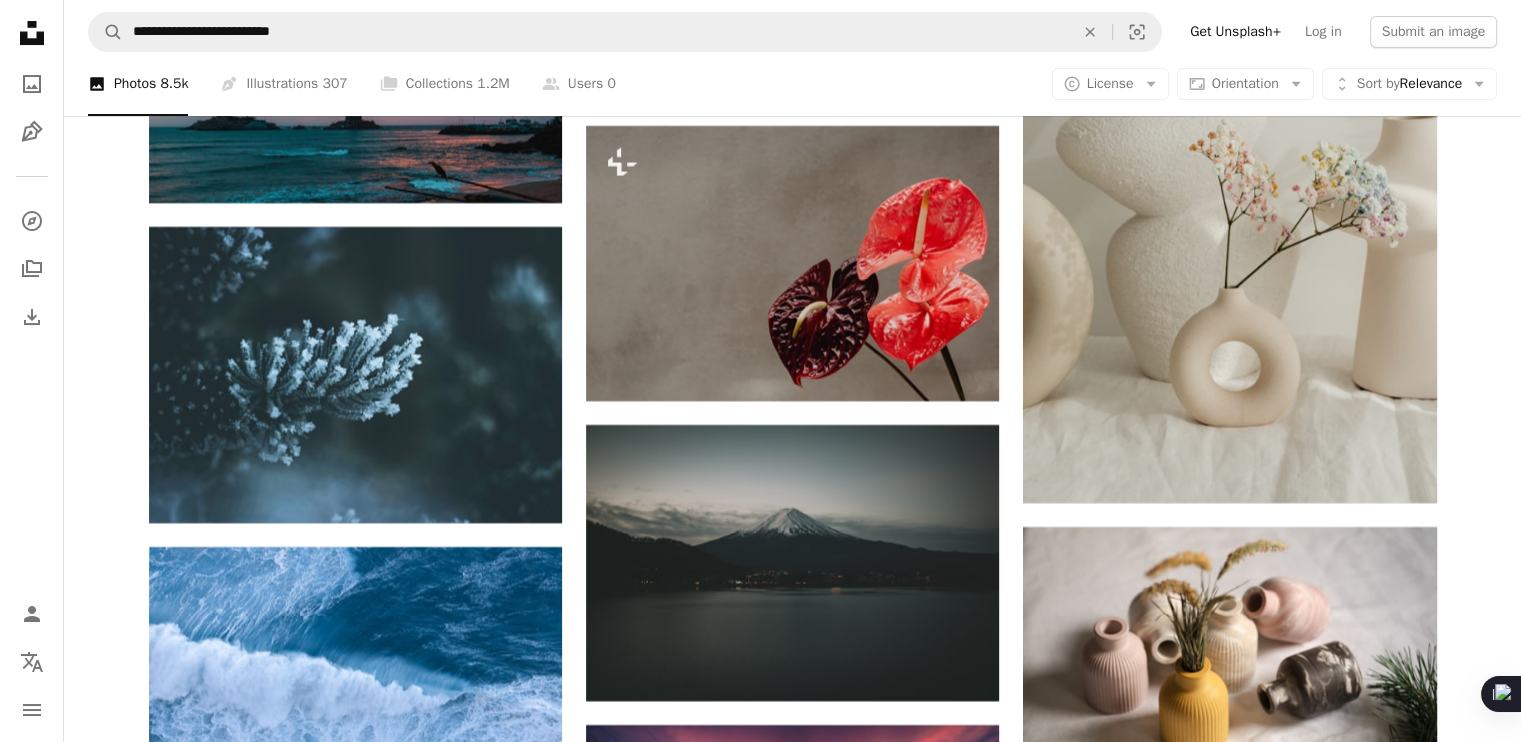 scroll, scrollTop: 23146, scrollLeft: 0, axis: vertical 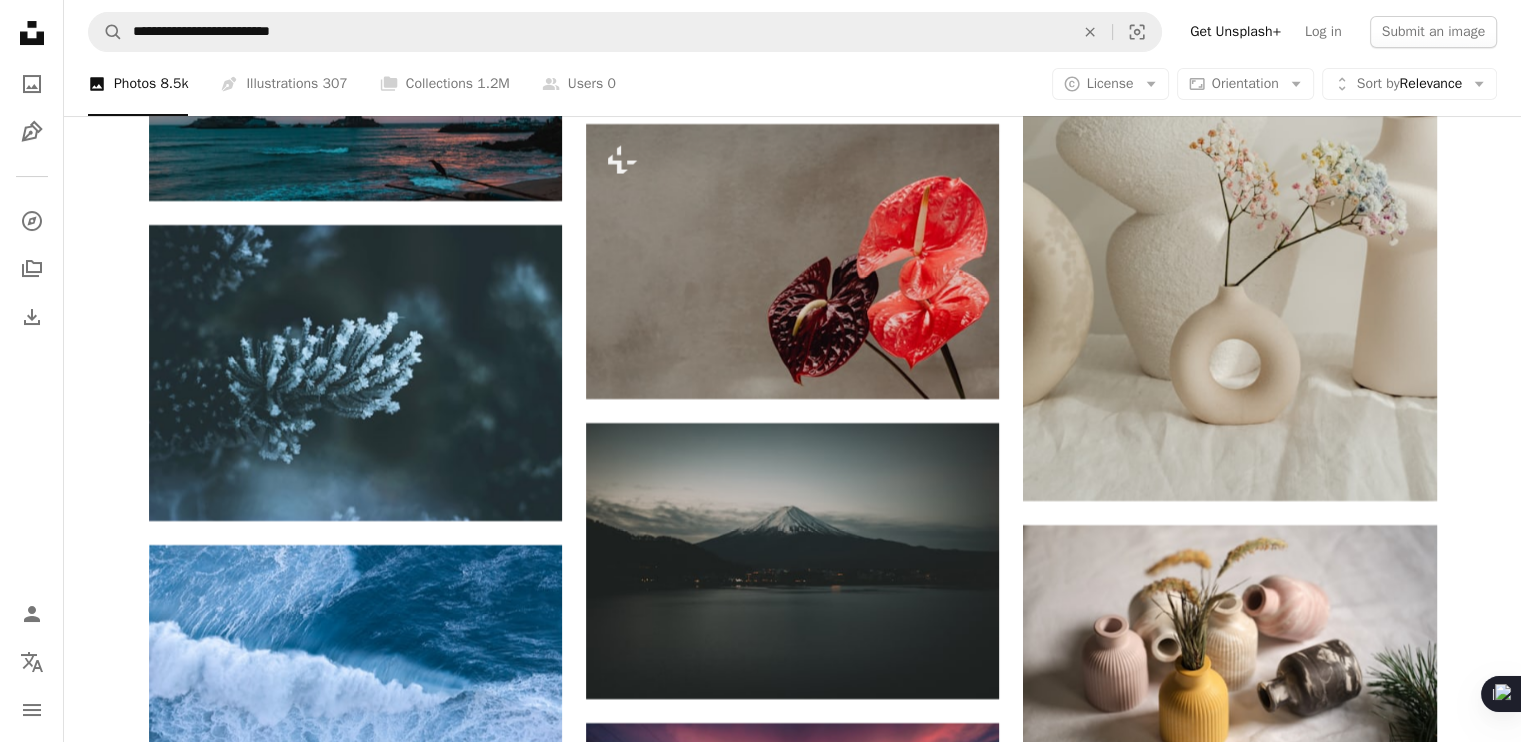 click at bounding box center (24, 4042) 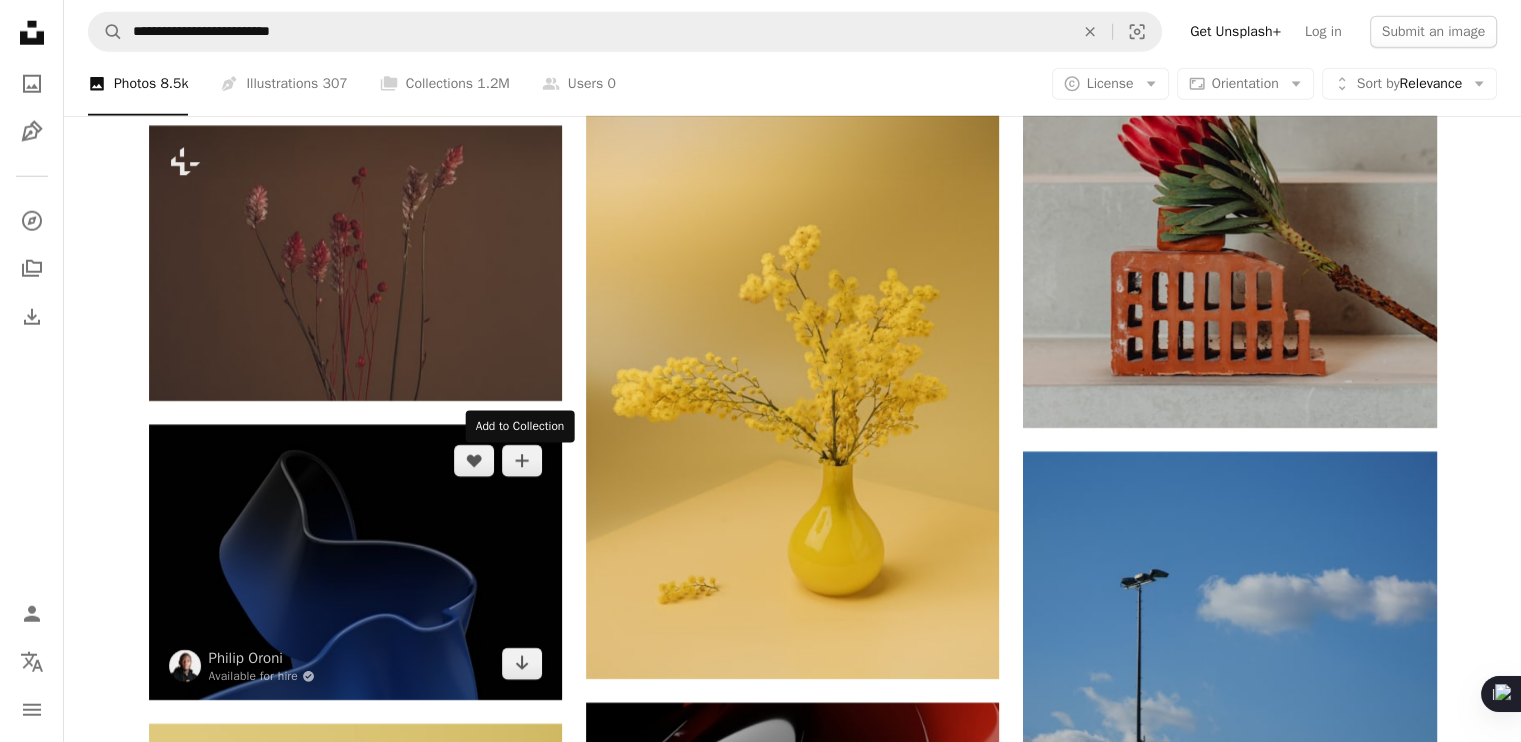 scroll, scrollTop: 58720, scrollLeft: 0, axis: vertical 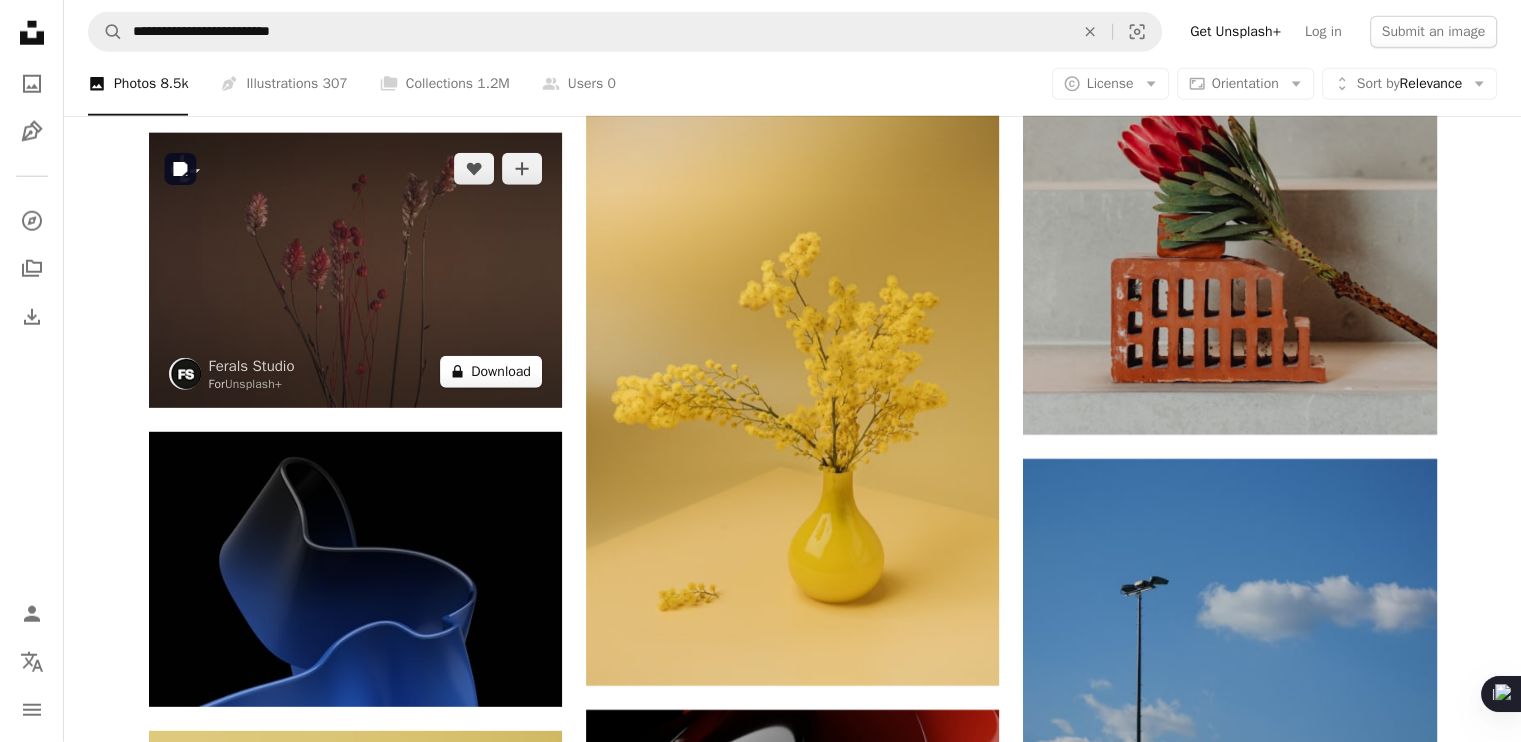 click on "A lock   Download" at bounding box center (491, 372) 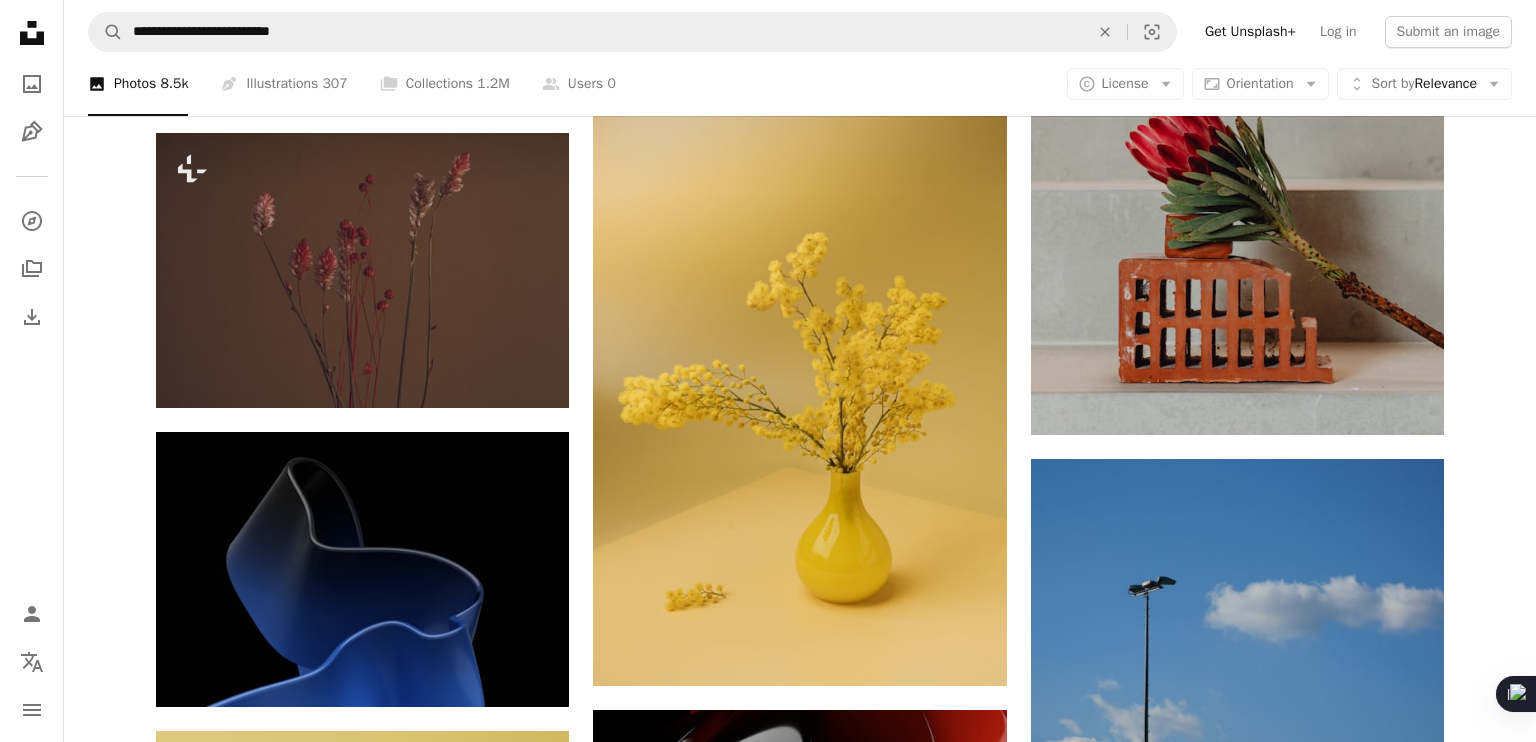 click on "An X shape Premium, ready to use images. Get unlimited access. A plus sign Members-only content added monthly A plus sign Unlimited royalty-free downloads A plus sign Illustrations  New A plus sign Enhanced legal protections yearly 66%  off monthly $12   $4 USD per month * Get  Unsplash+ * When paid annually, billed upfront  $48 Taxes where applicable. Renews automatically. Cancel anytime." at bounding box center [768, 4613] 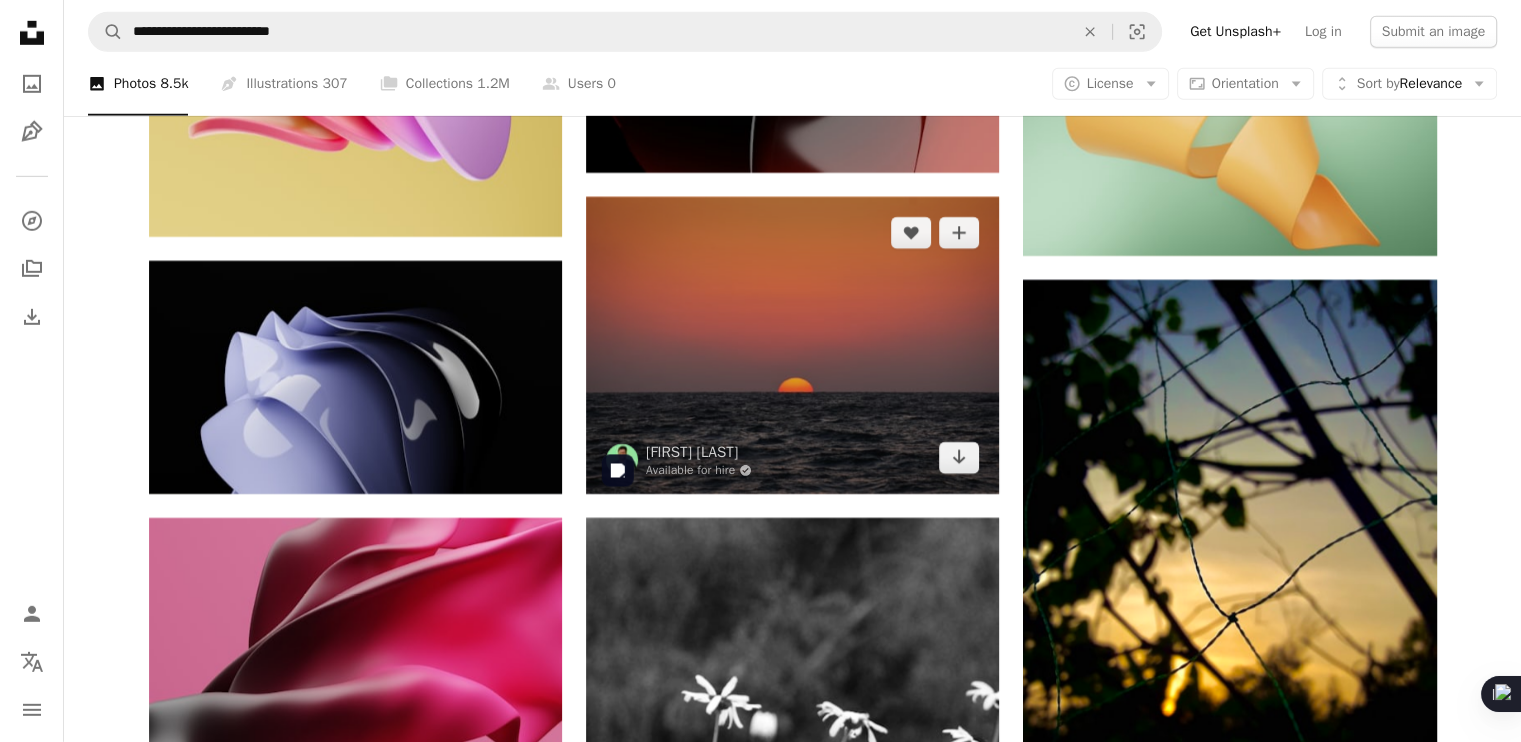 scroll, scrollTop: 59492, scrollLeft: 0, axis: vertical 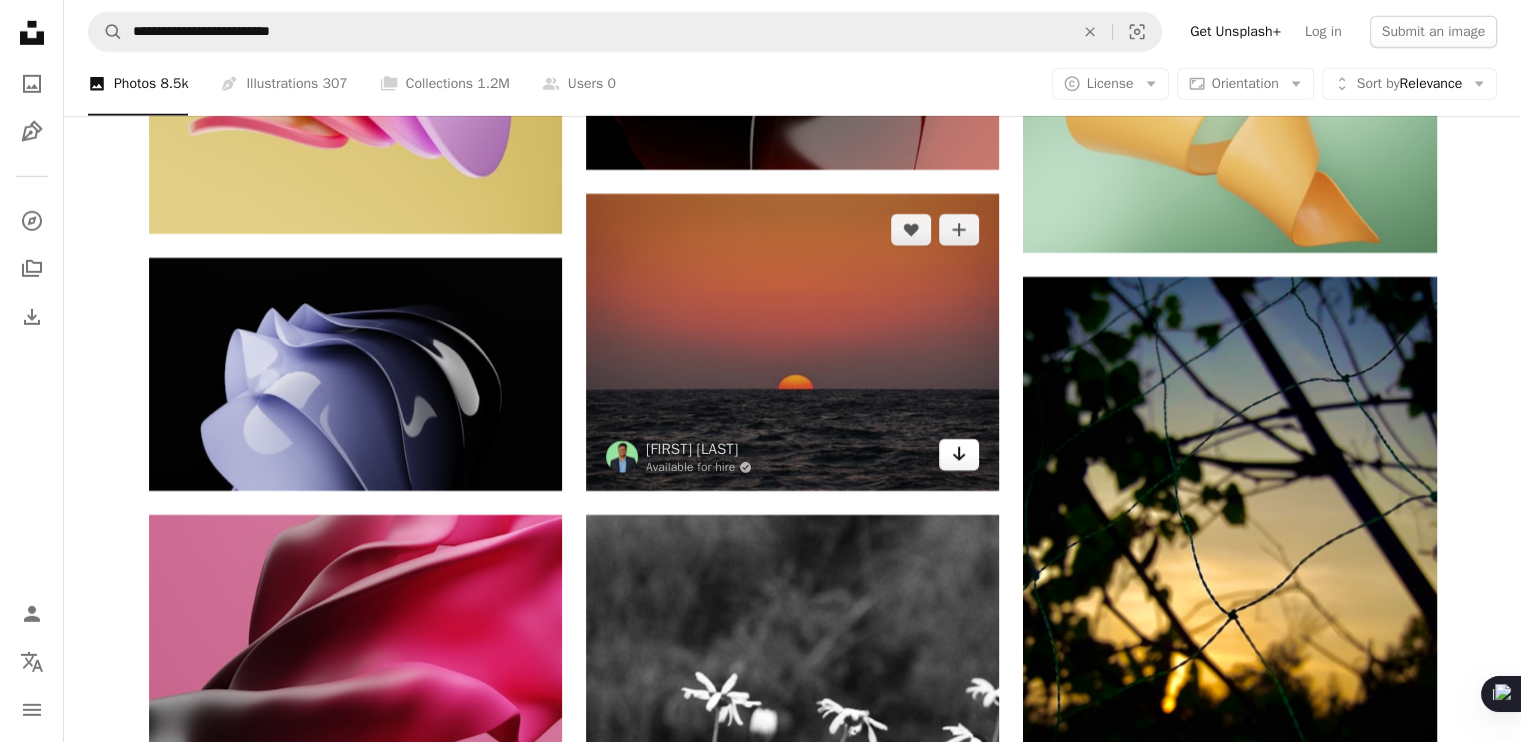 click on "Arrow pointing down" 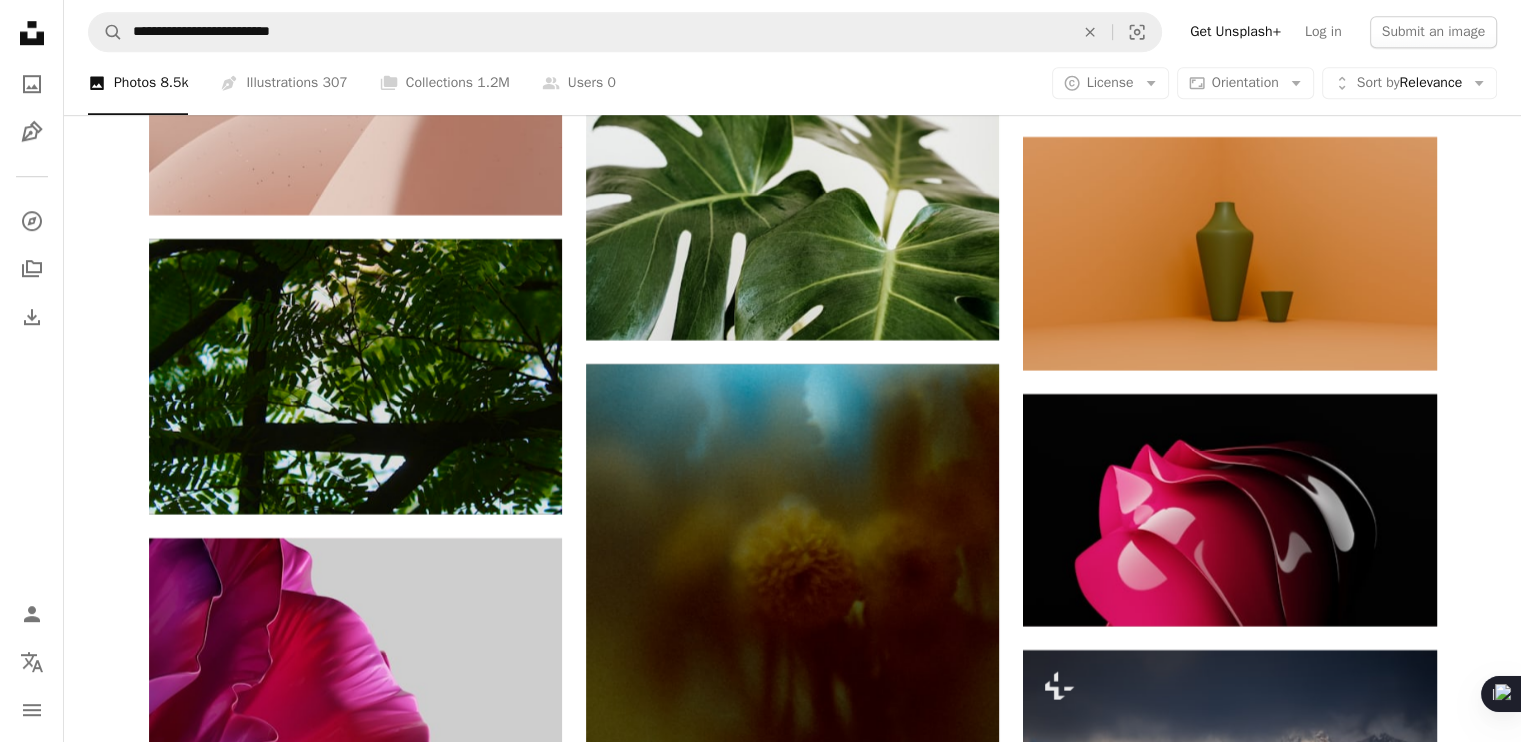 scroll, scrollTop: 62359, scrollLeft: 0, axis: vertical 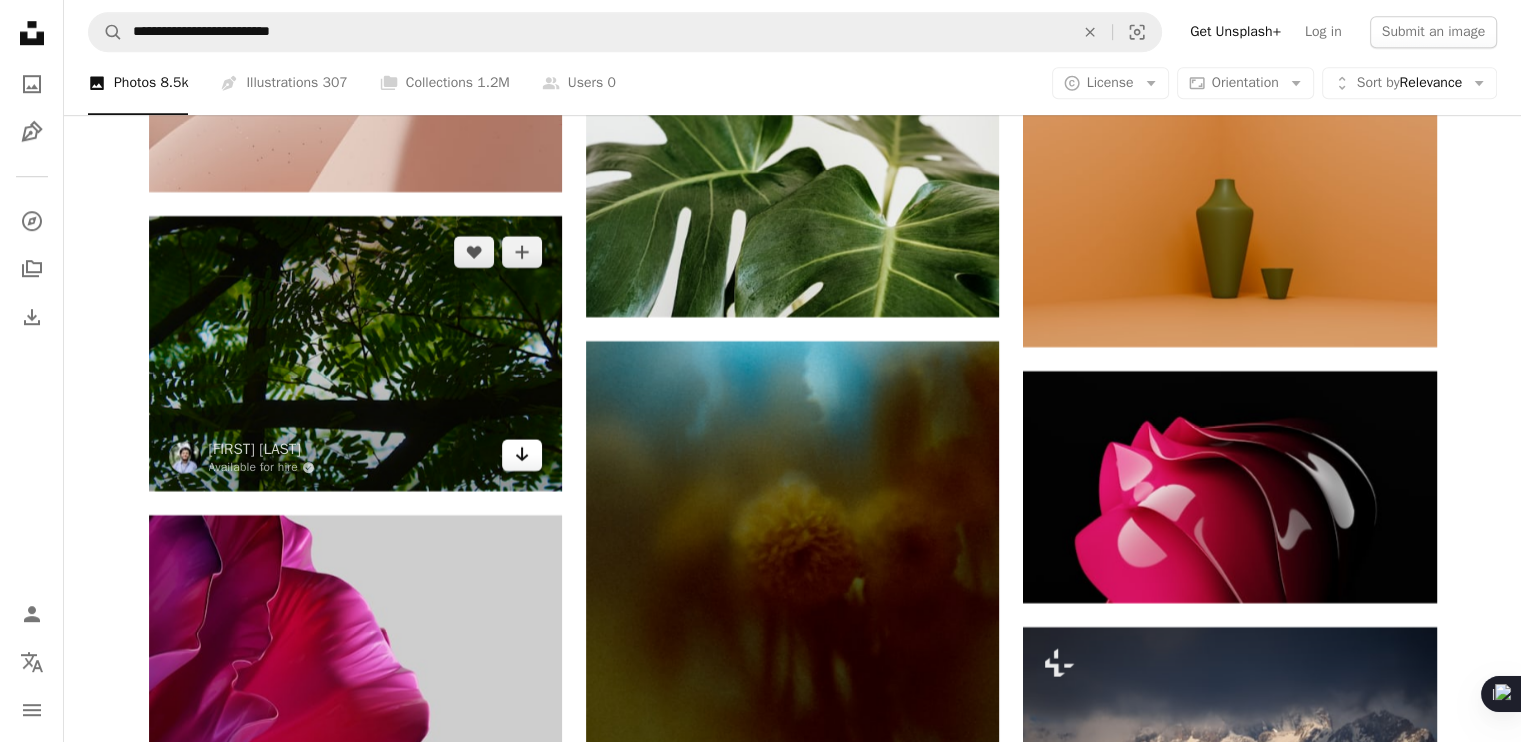 click on "Arrow pointing down" 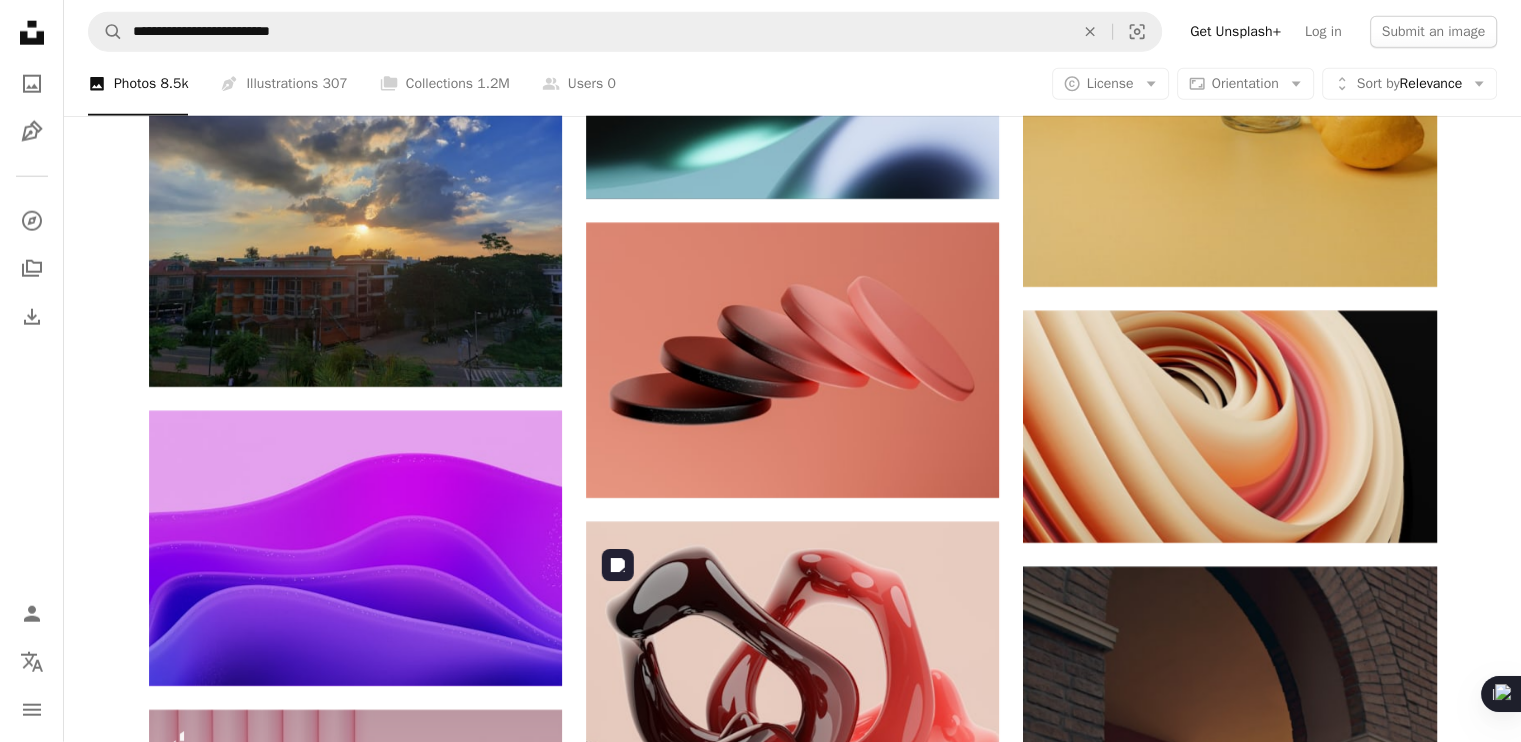 scroll, scrollTop: 66076, scrollLeft: 0, axis: vertical 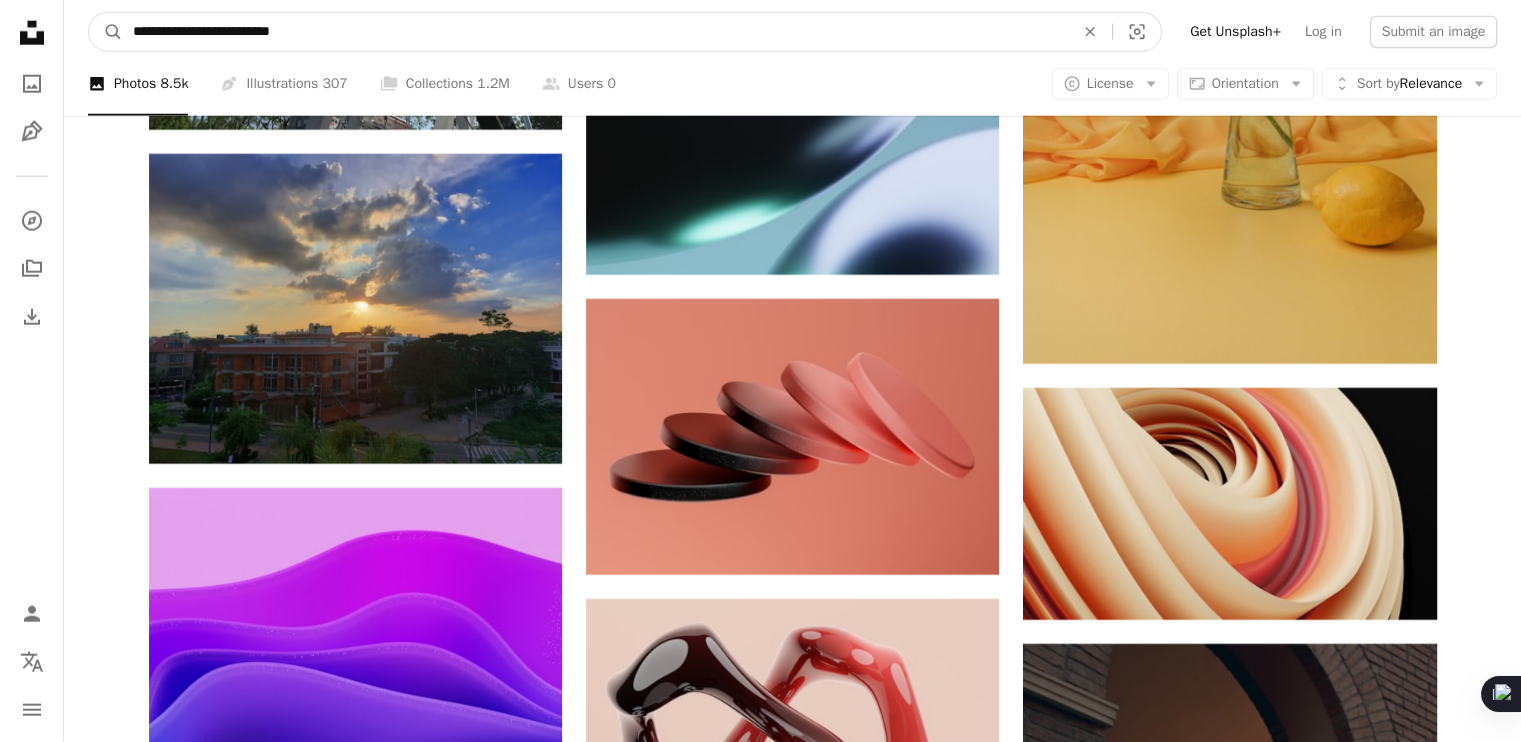 click on "**********" at bounding box center [595, 32] 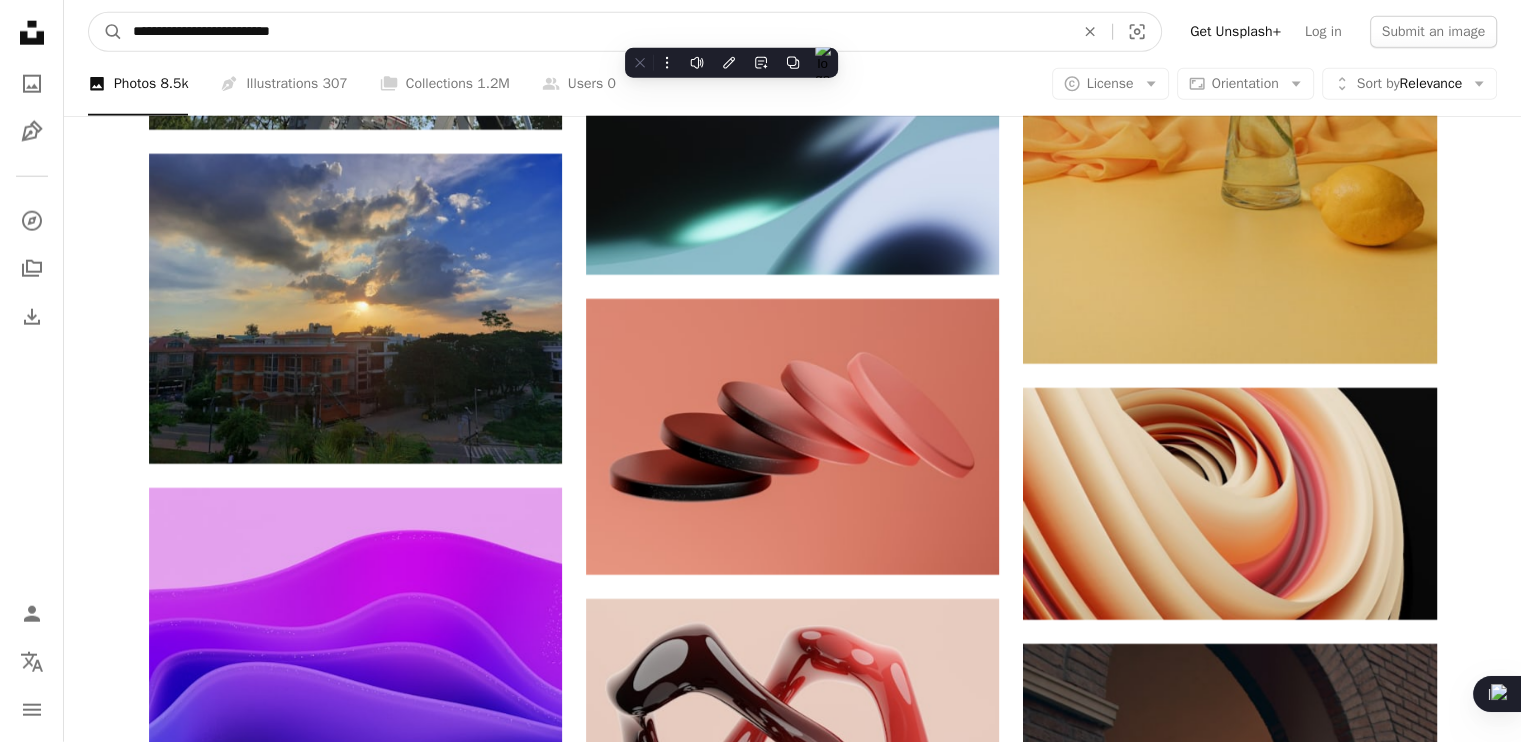 click on "**********" at bounding box center [595, 32] 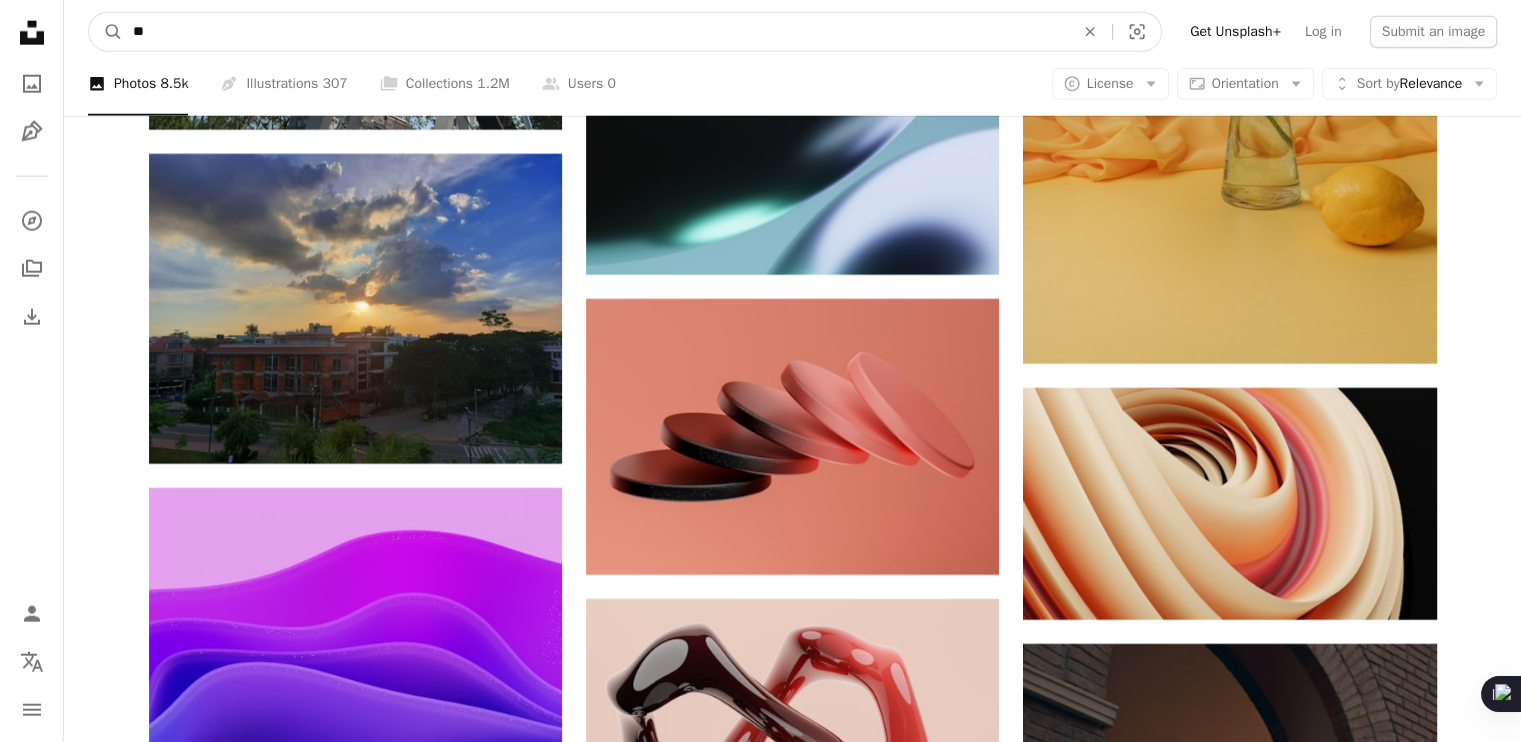 type on "*" 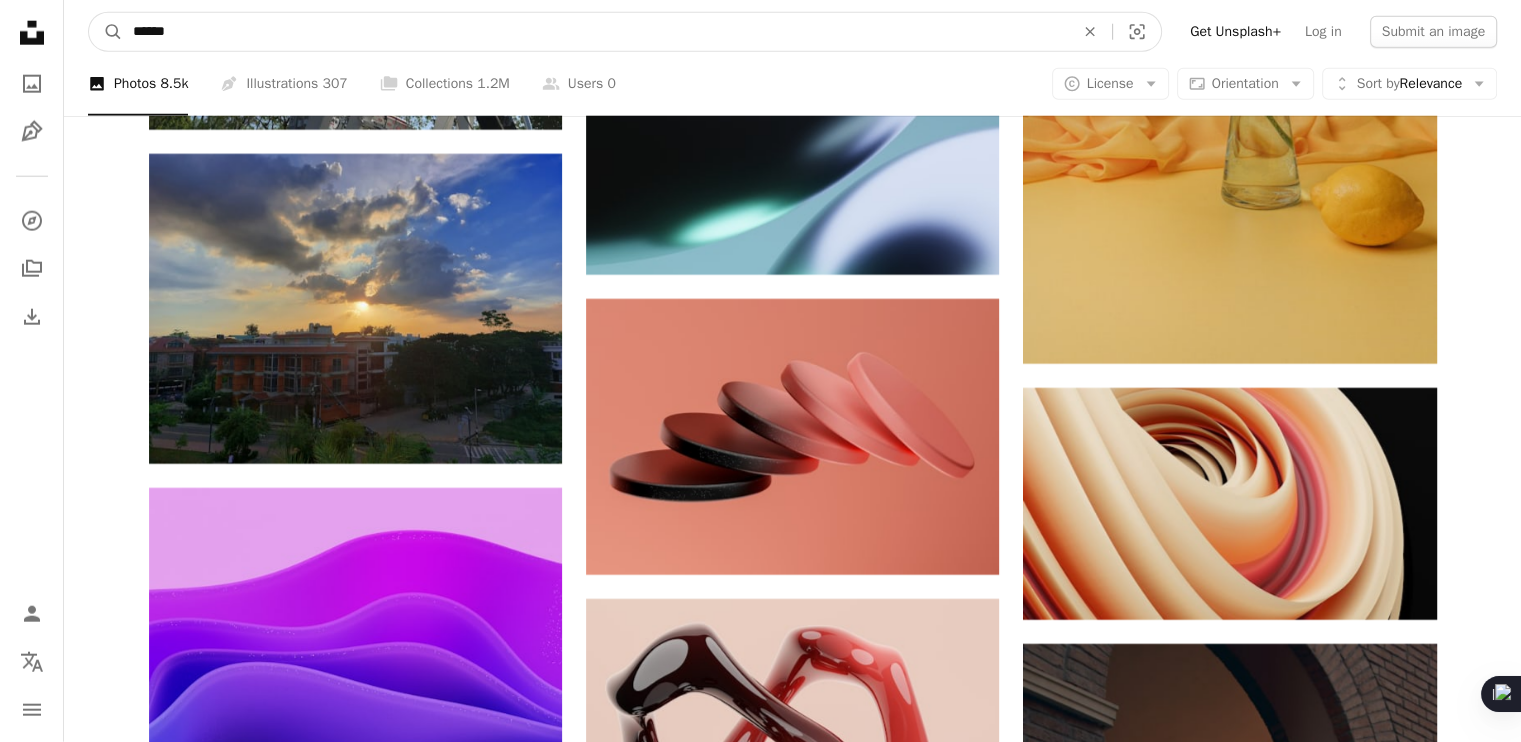 type on "******" 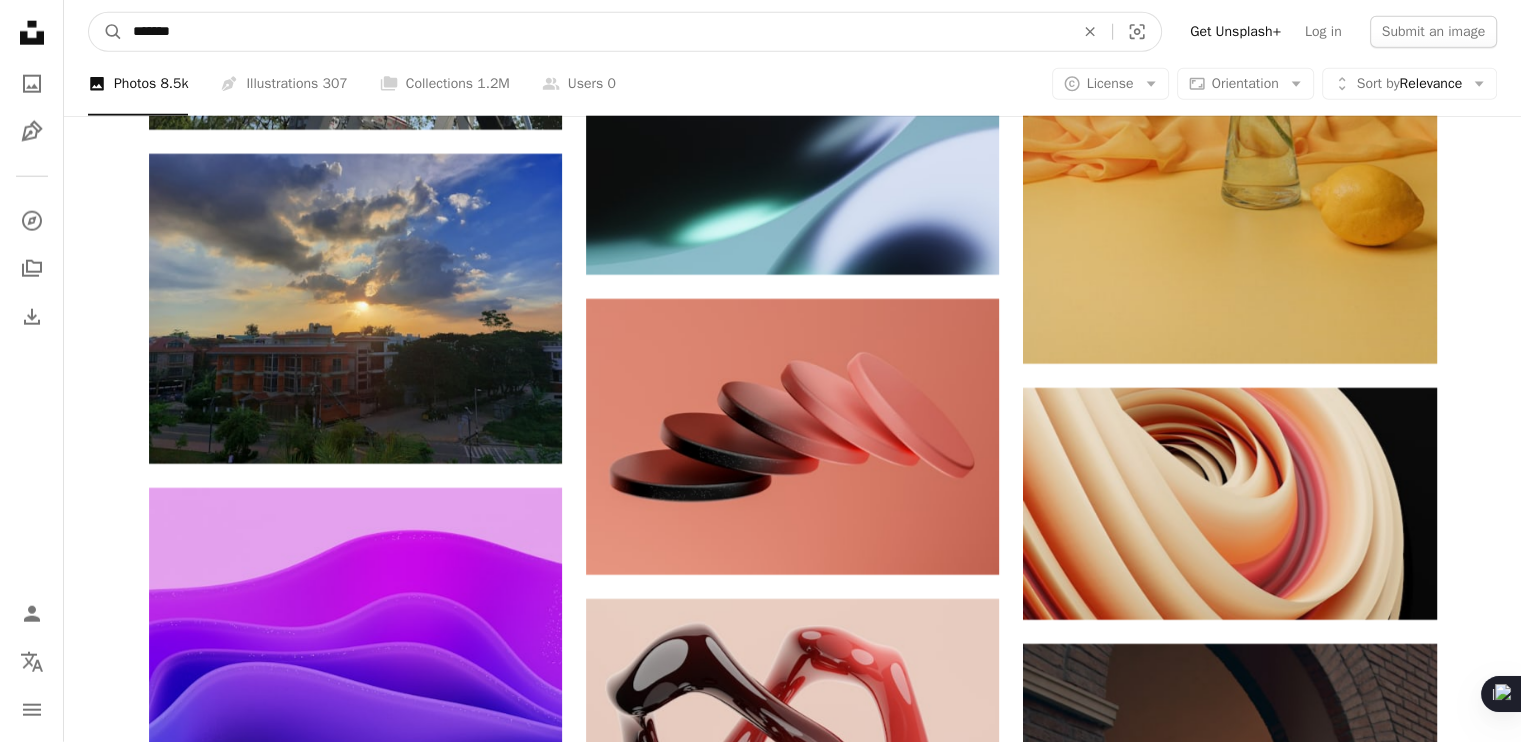 click on "A magnifying glass" at bounding box center (106, 32) 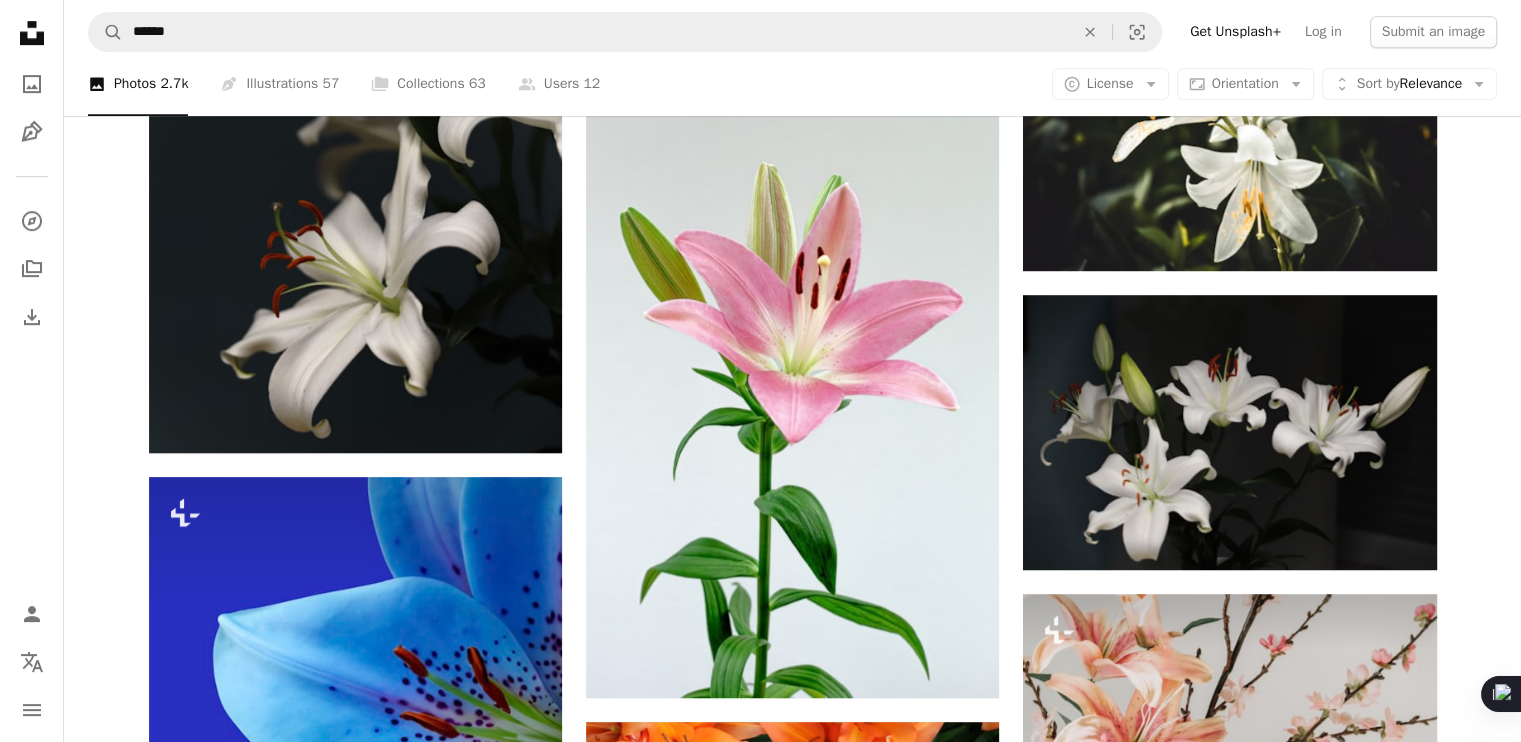 scroll, scrollTop: 1067, scrollLeft: 0, axis: vertical 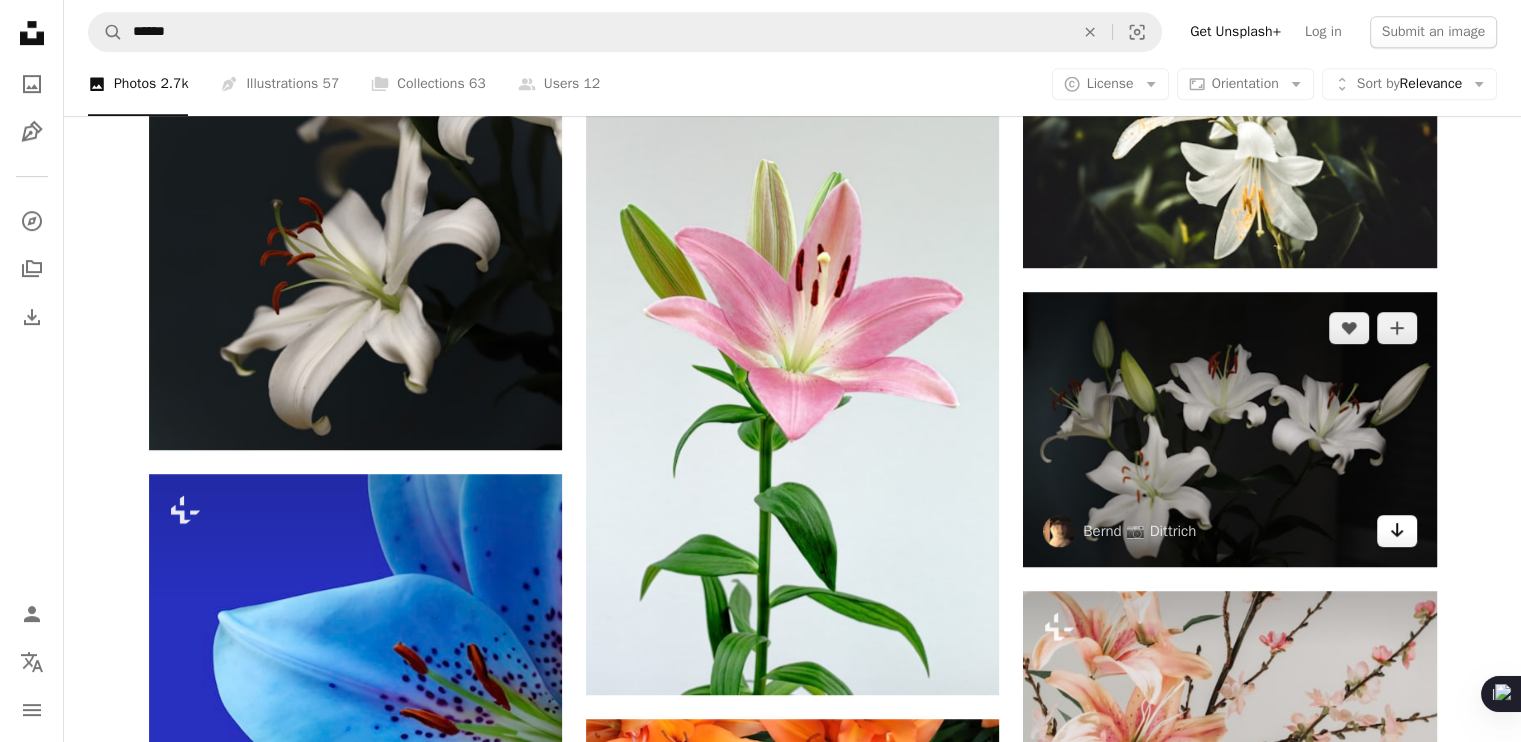 click on "Arrow pointing down" at bounding box center (1397, 531) 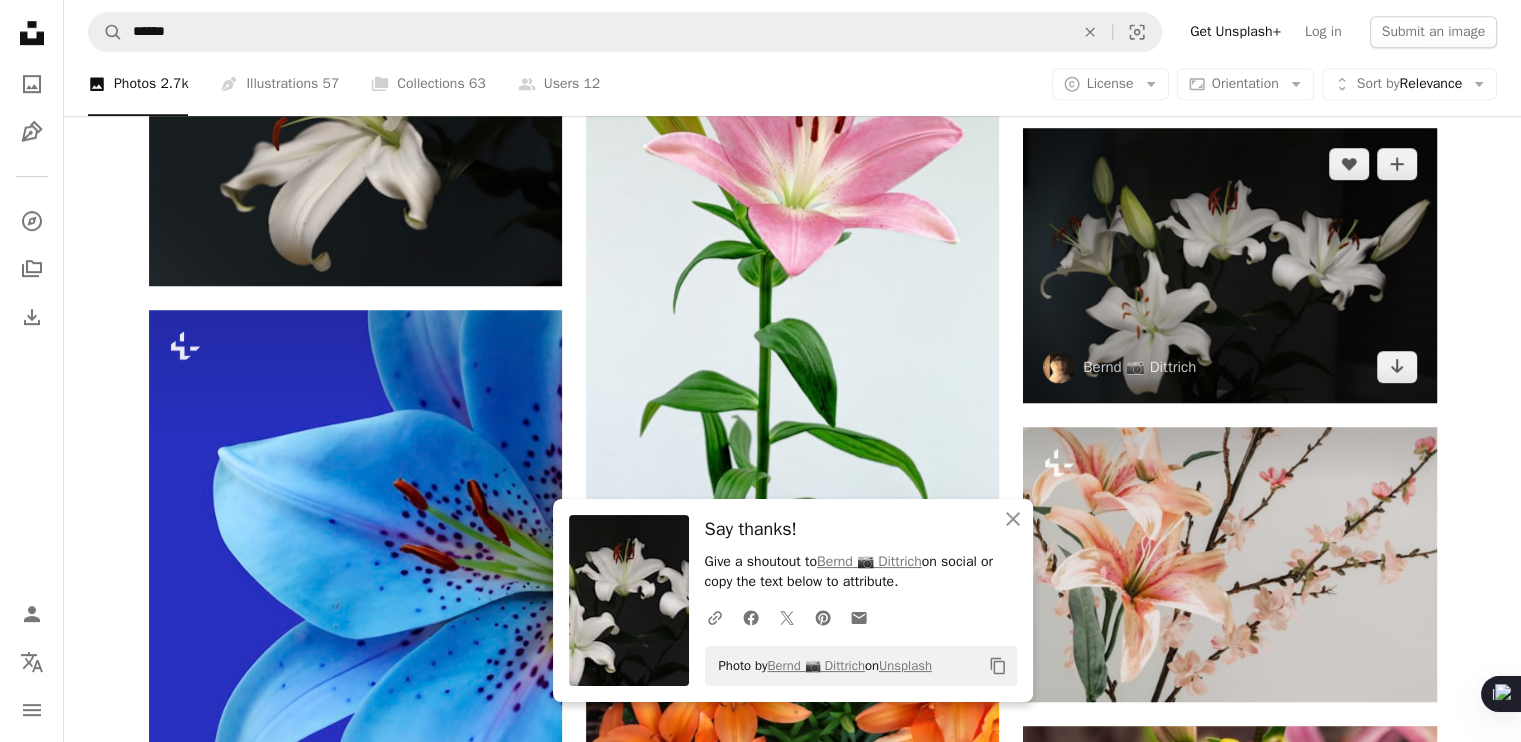 scroll, scrollTop: 1232, scrollLeft: 0, axis: vertical 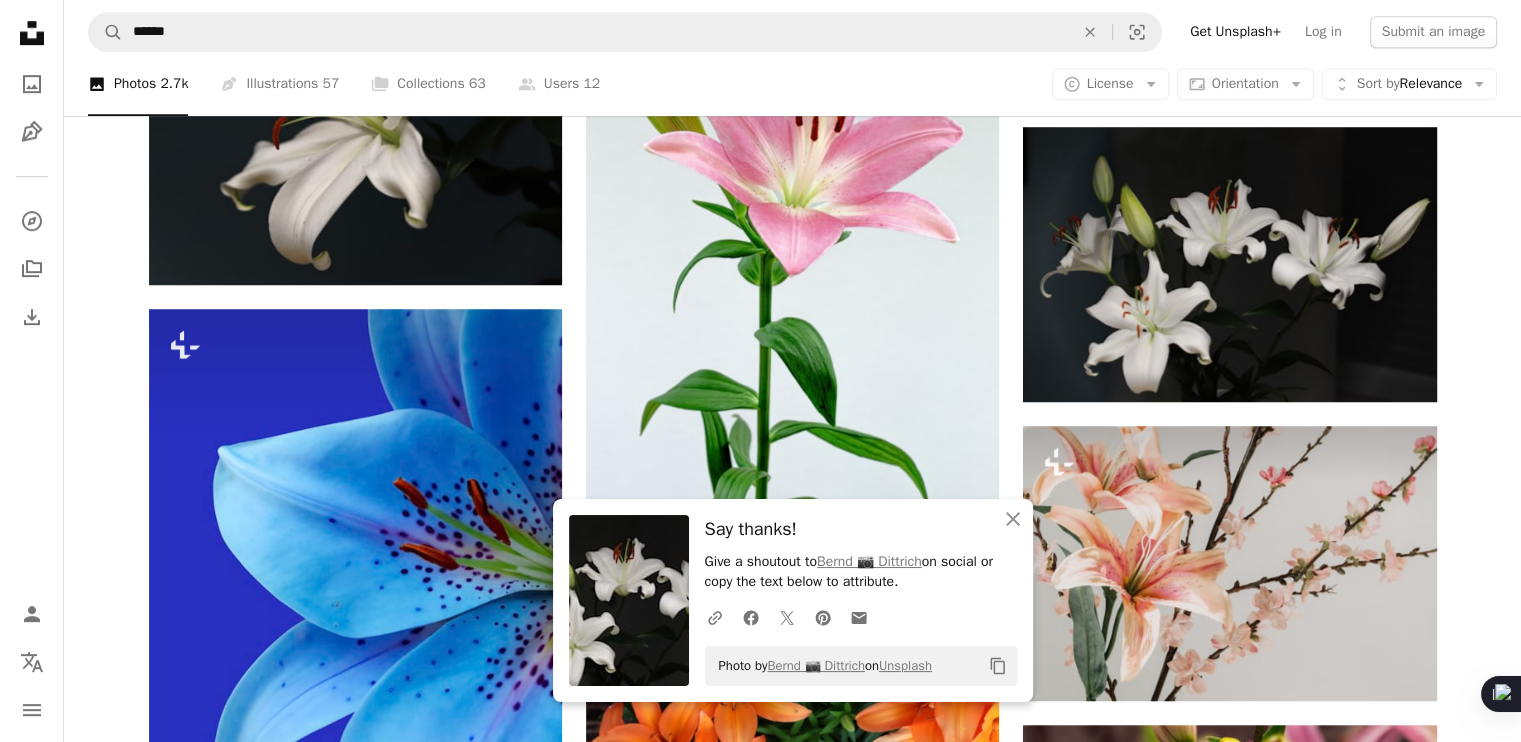 click on "Plus sign for Unsplash+ A heart A plus sign [PERSON] For  Unsplash+ A lock   Download A heart A plus sign [PERSON] For  Unsplash+ A lock   Download Plus sign for Unsplash+ A heart A plus sign [PERSON] For  Unsplash+ A lock   Download Plus sign for Unsplash+ A heart A plus sign [PERSON] Available for hire A checkmark inside of a circle Arrow pointing down A heart A plus sign [PERSON] Arrow pointing down A heart A plus sign [PERSON] Arrow pointing down A heart A plus sign [PERSON] Arrow pointing down The best in on-brand content creation Learn More A heart A plus sign [PERSON] Arrow pointing down A heart" at bounding box center (792, 974) 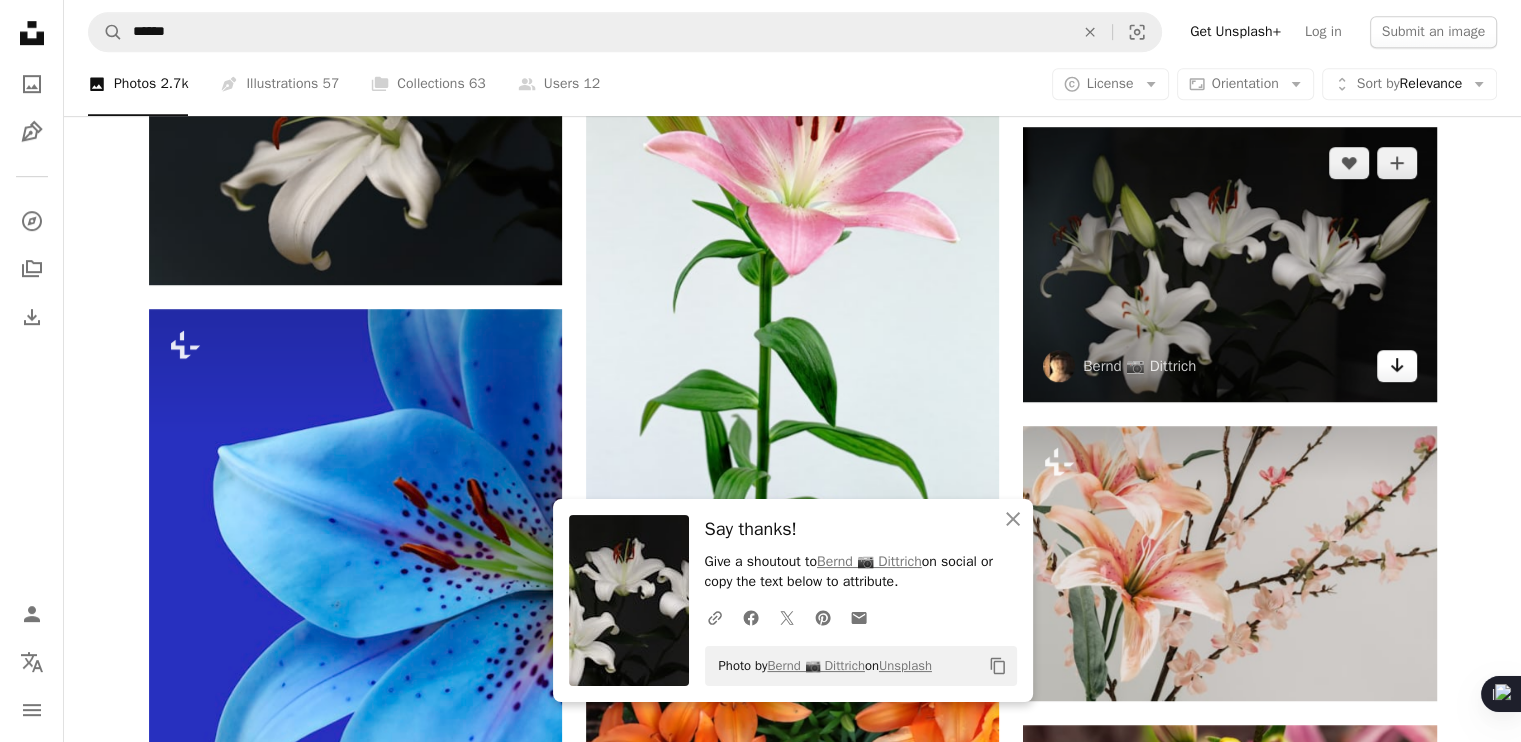 click on "Arrow pointing down" 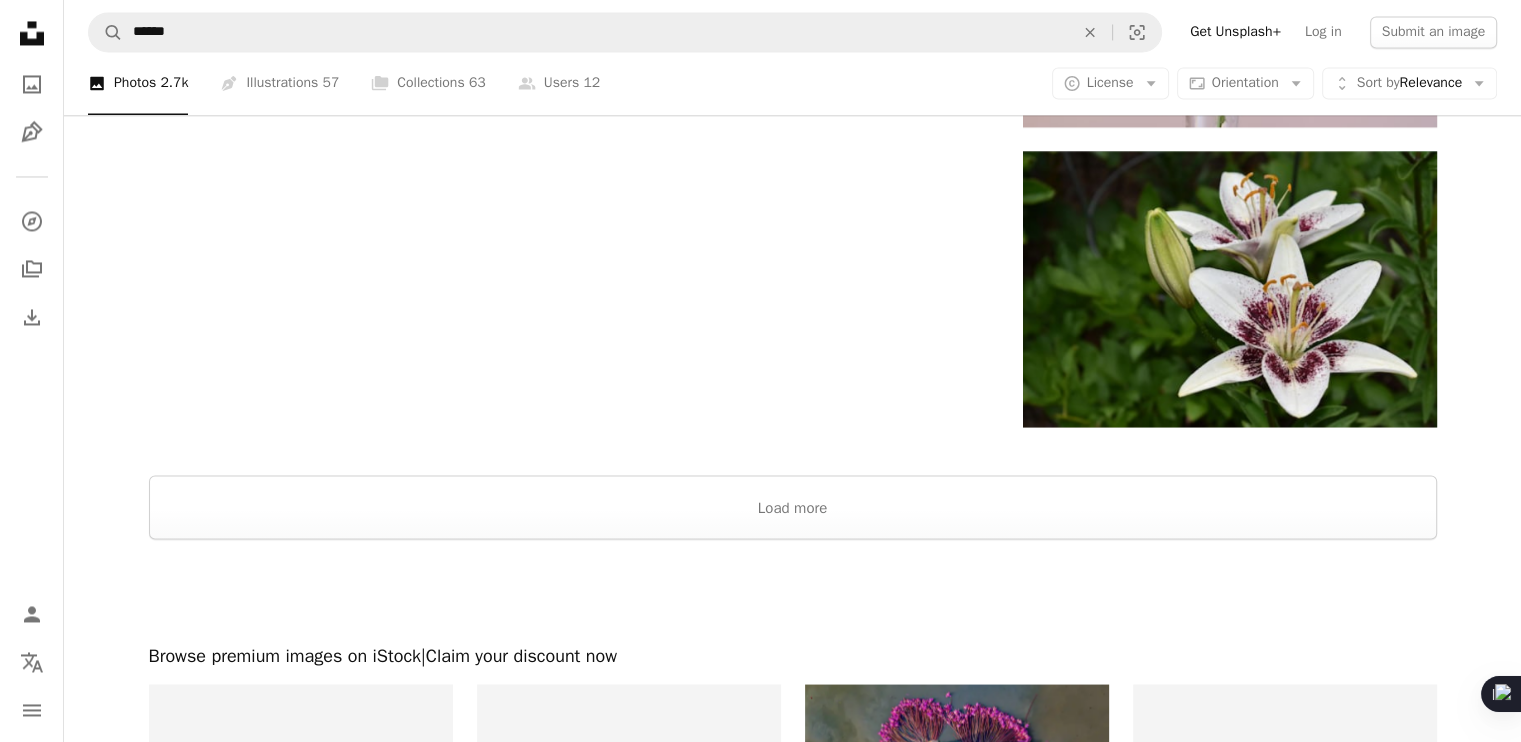 scroll, scrollTop: 3487, scrollLeft: 0, axis: vertical 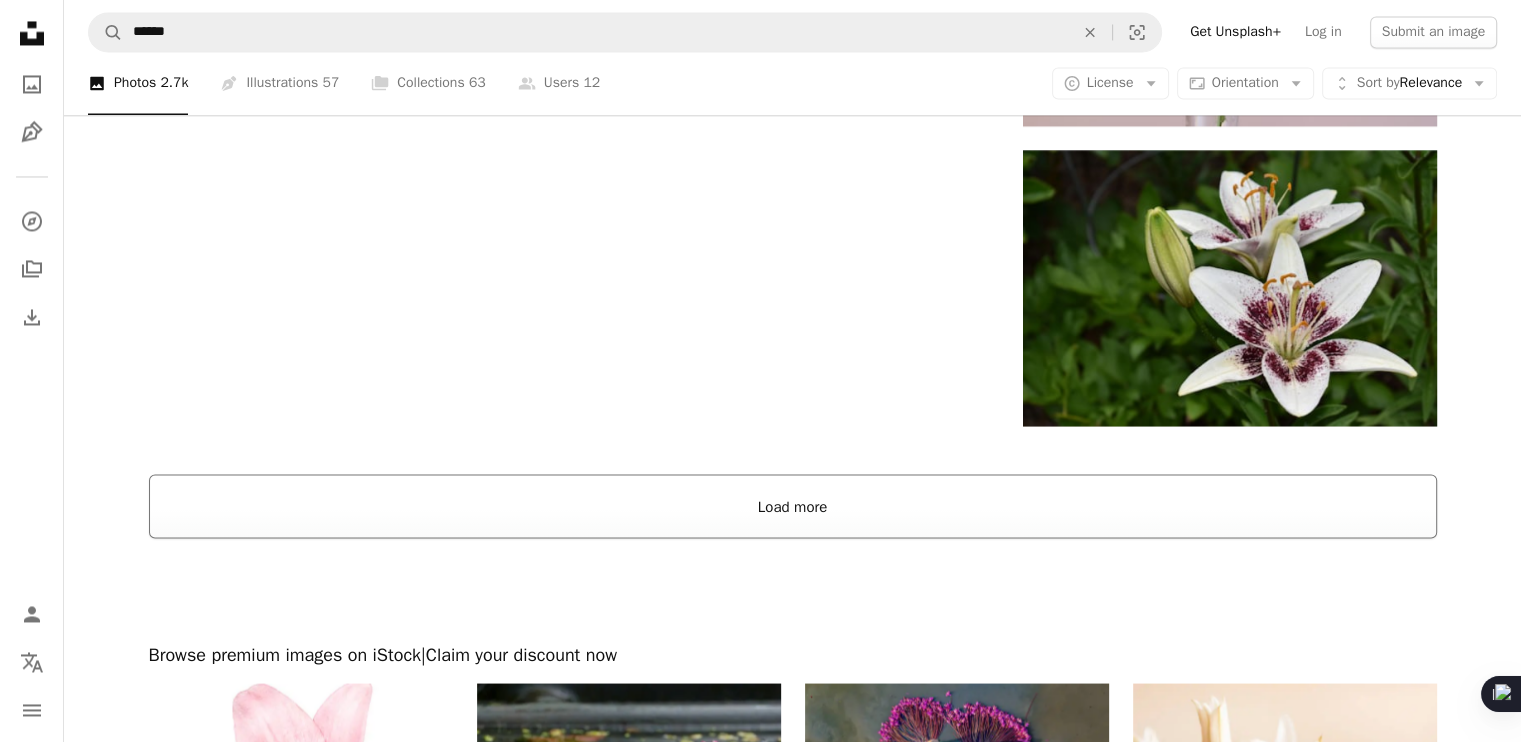 click on "Load more" at bounding box center (793, 506) 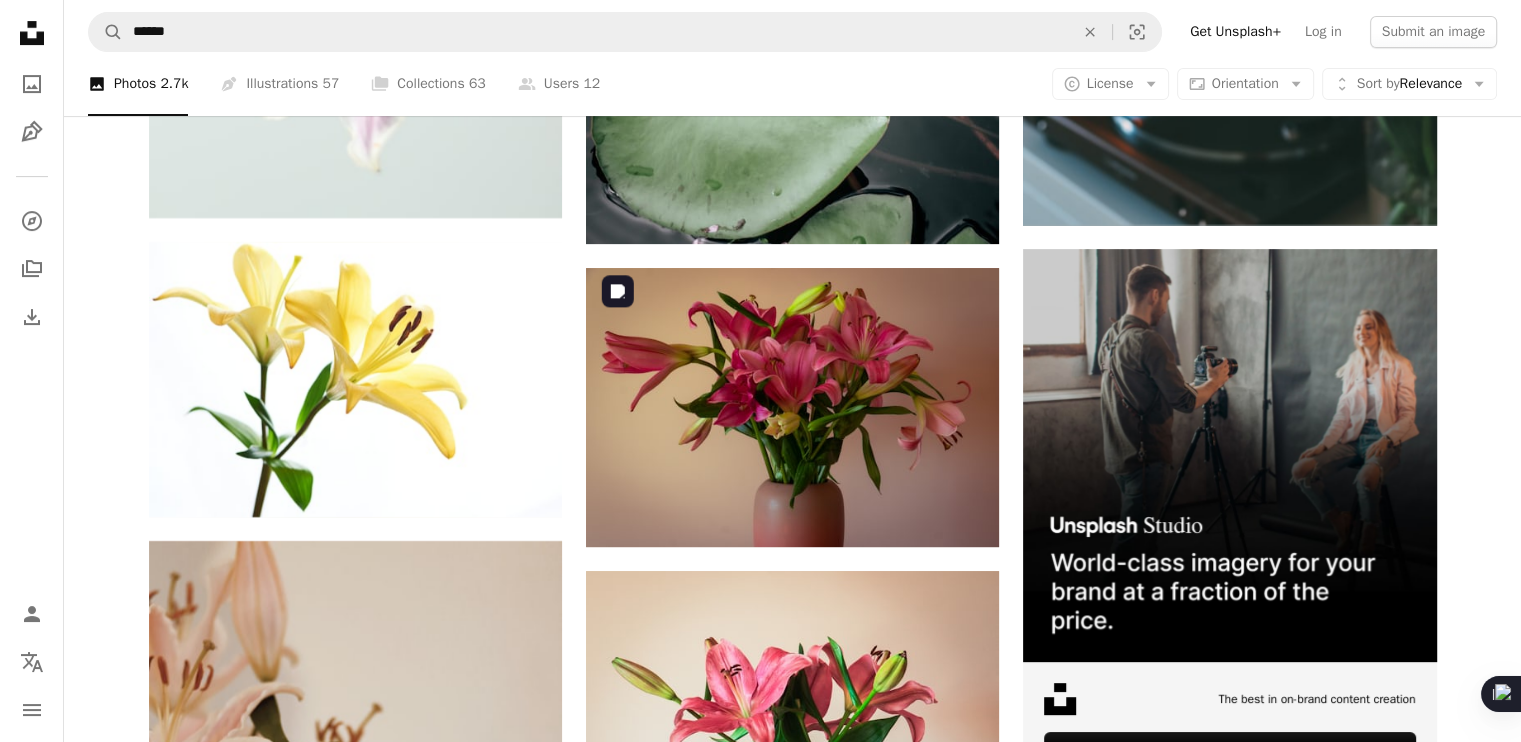 scroll, scrollTop: 8304, scrollLeft: 0, axis: vertical 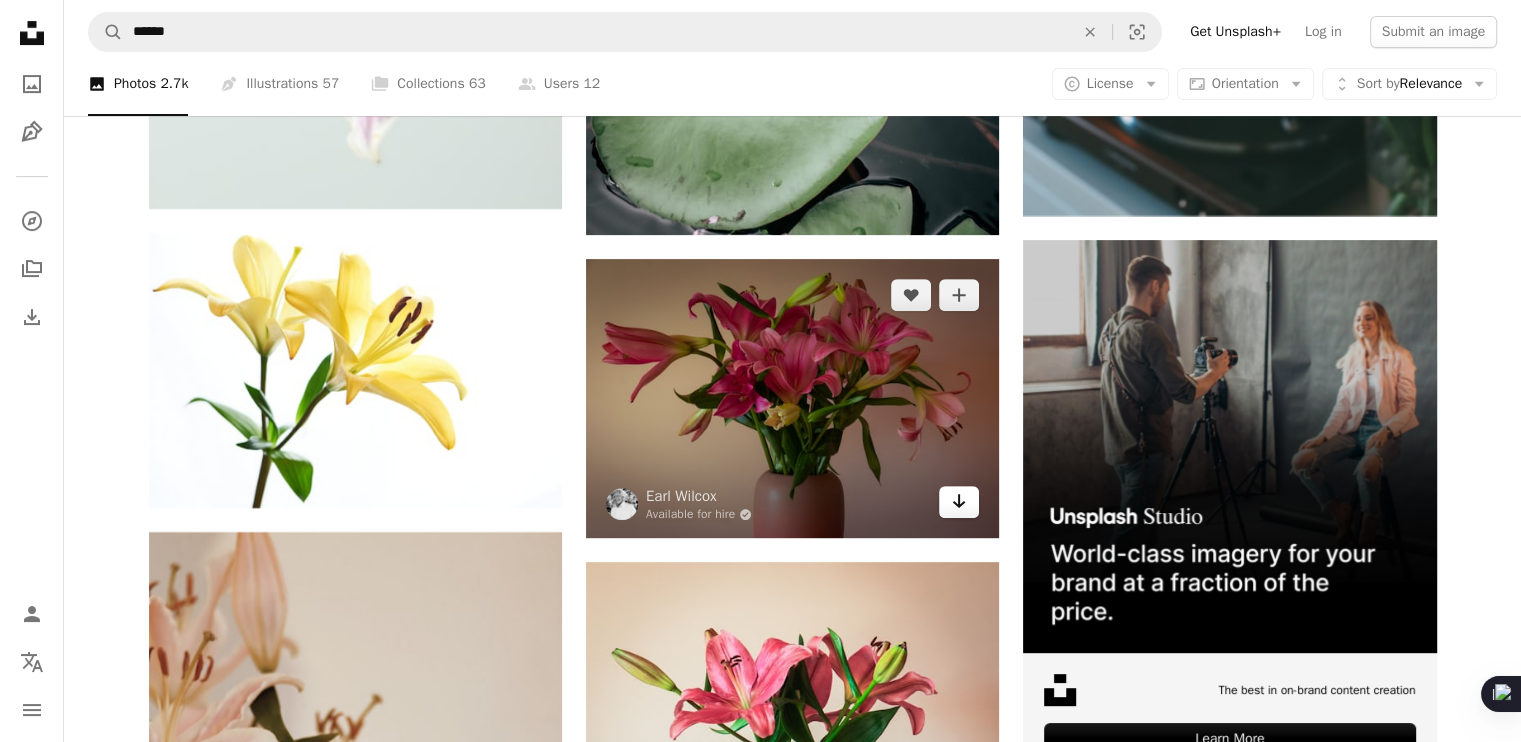 click on "Arrow pointing down" at bounding box center (959, 502) 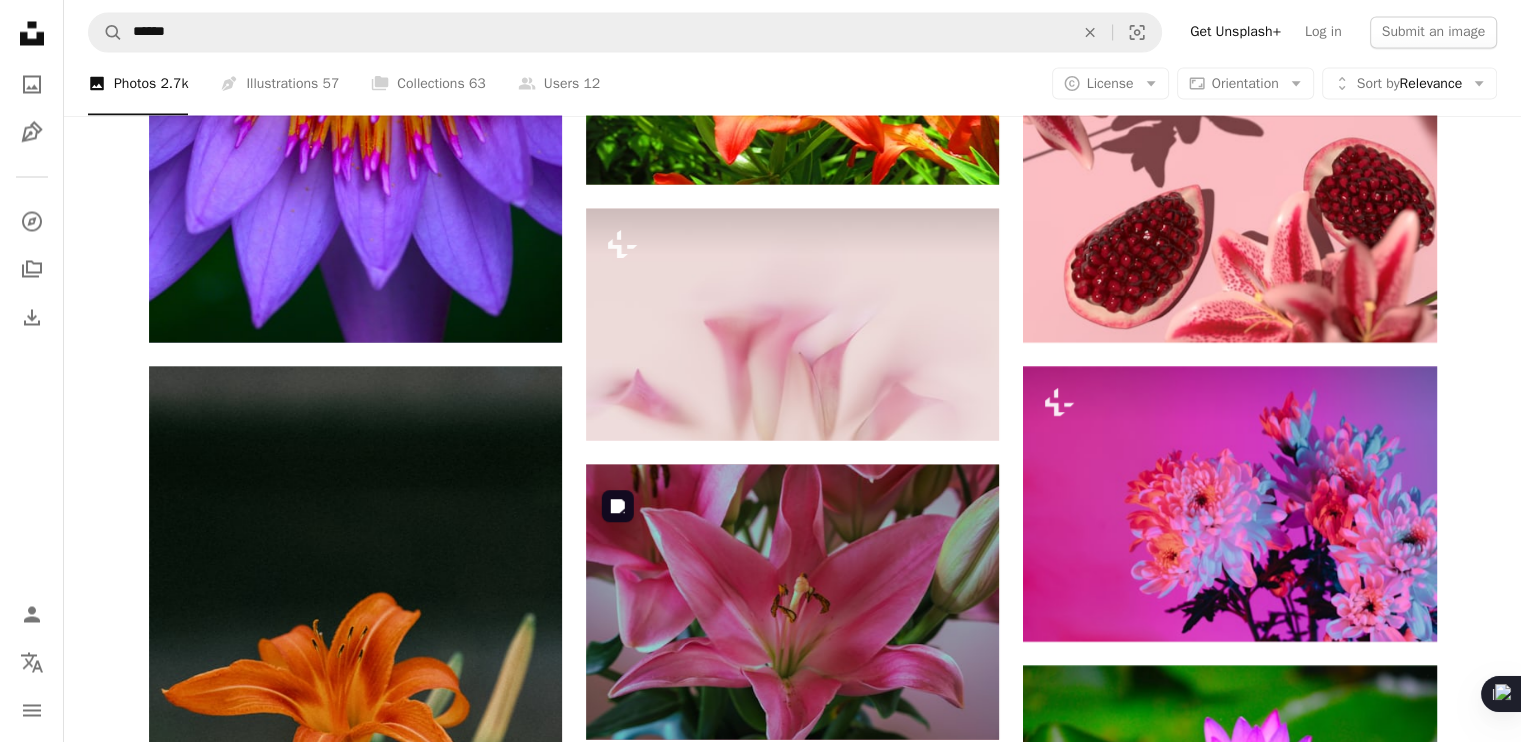 scroll, scrollTop: 11336, scrollLeft: 0, axis: vertical 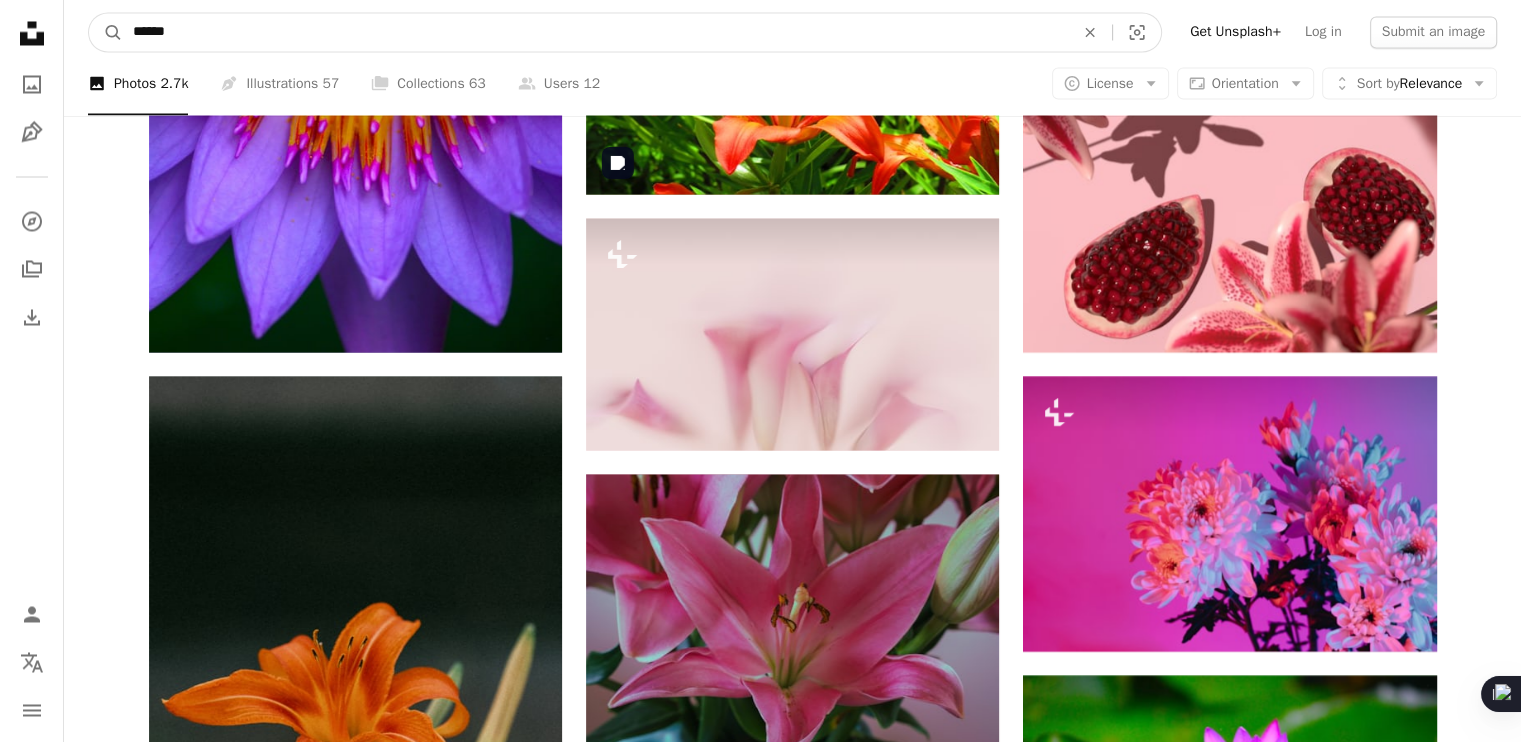 click on "******" at bounding box center [595, 32] 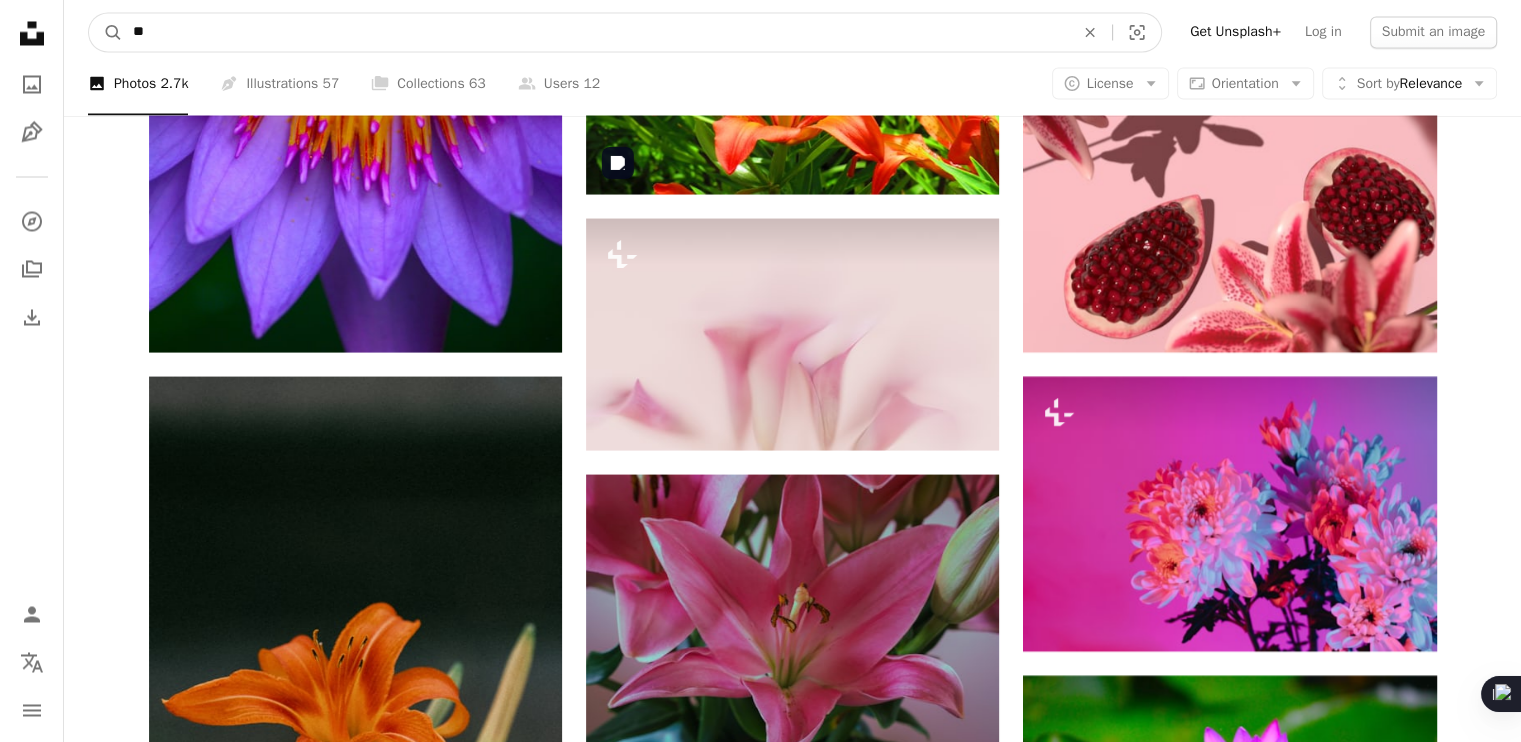 type on "*" 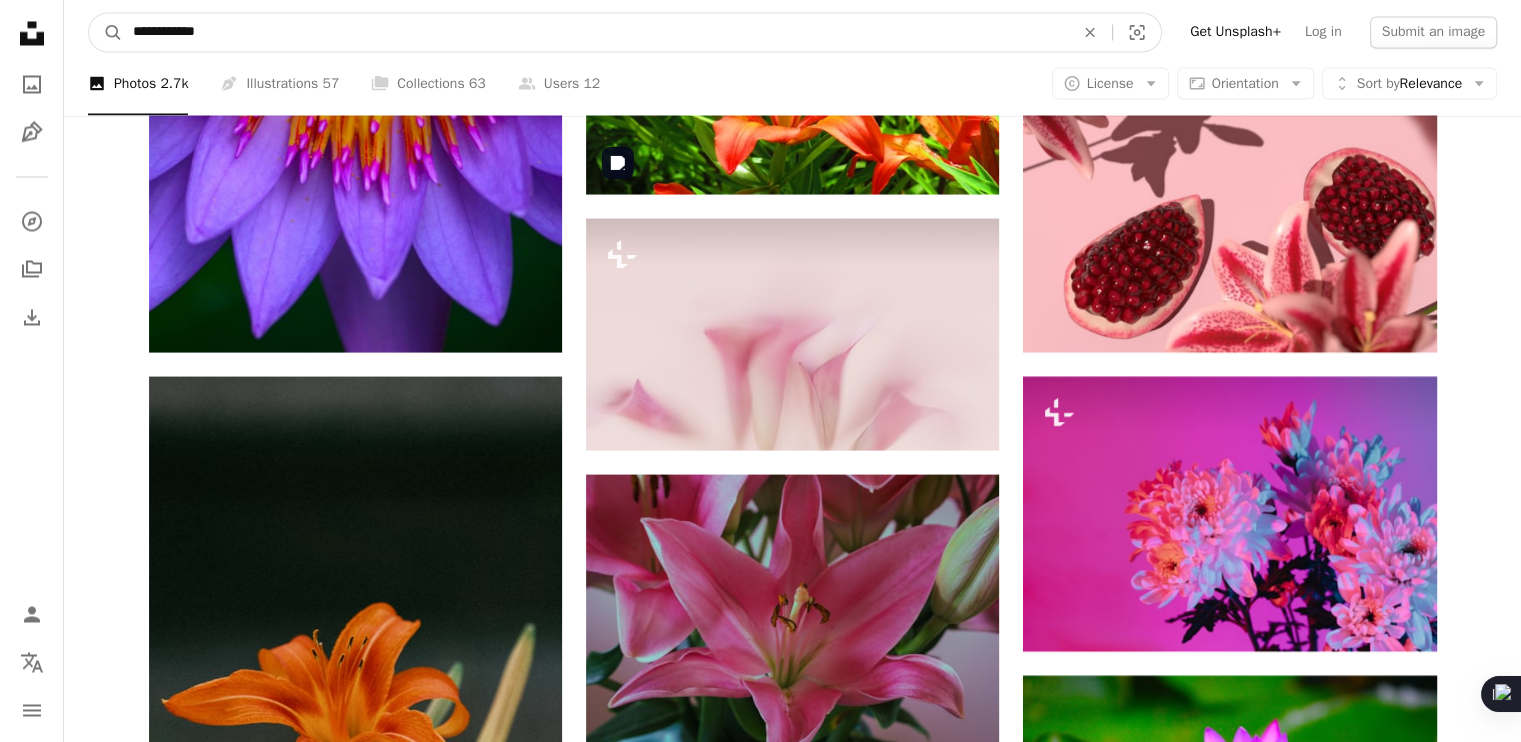 type on "**********" 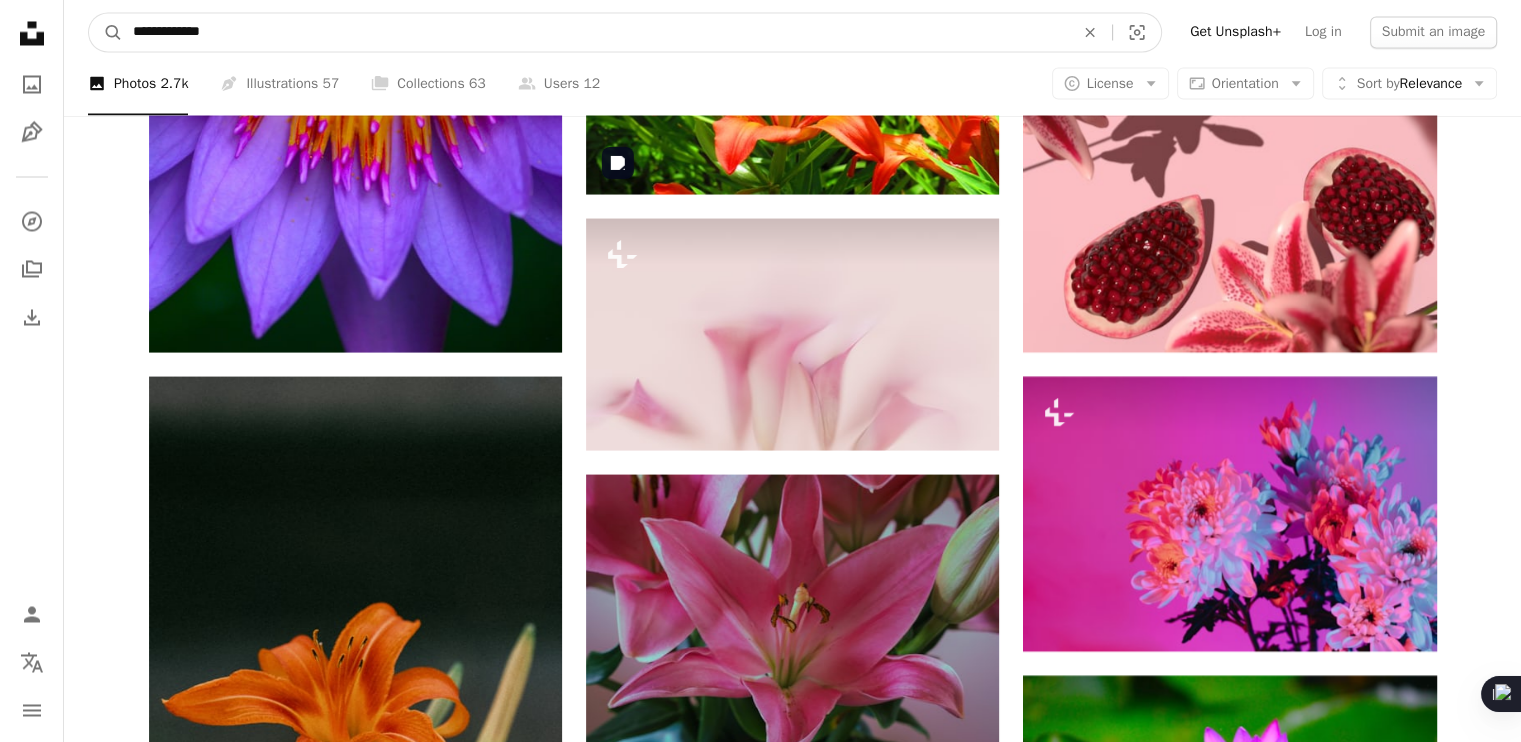 click on "A magnifying glass" at bounding box center [106, 32] 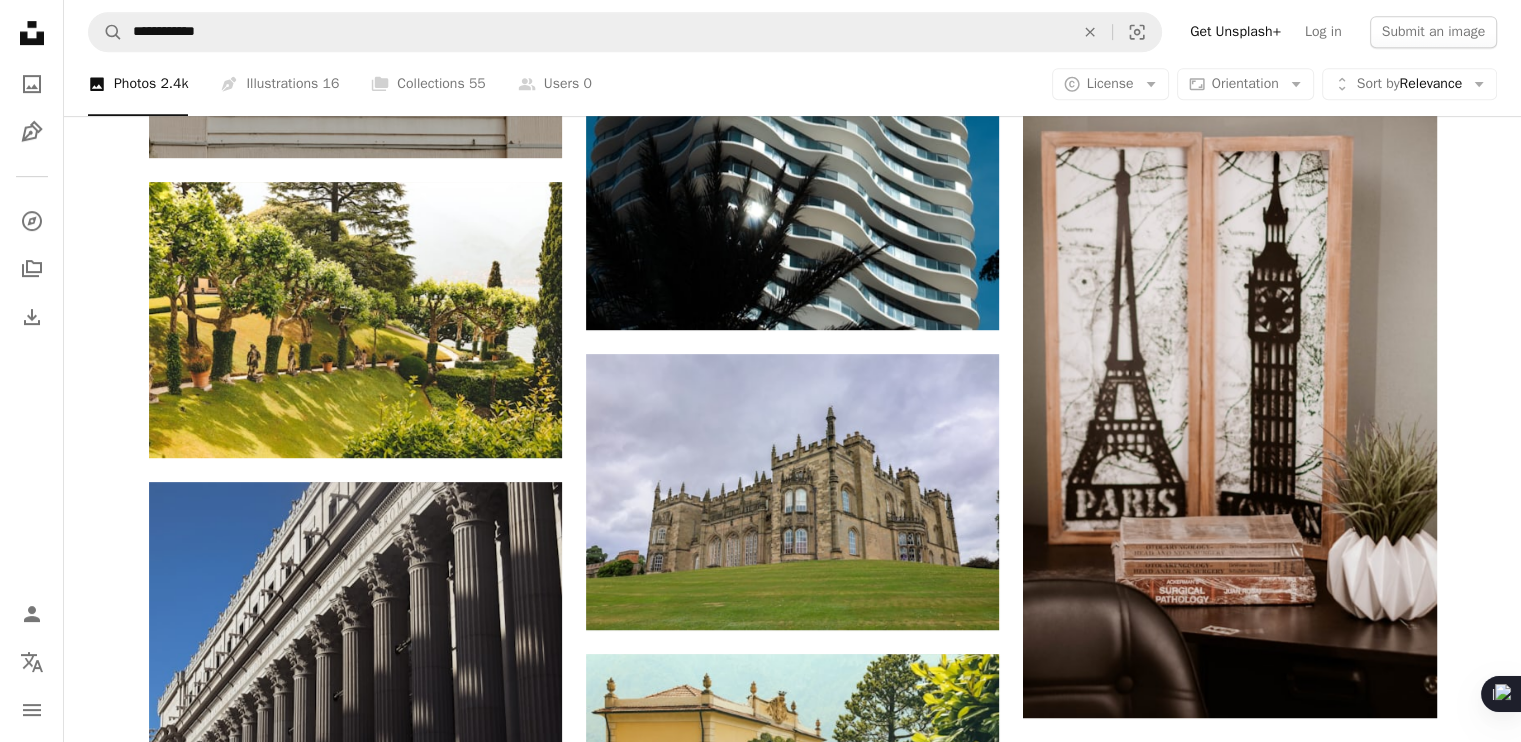 scroll, scrollTop: 962, scrollLeft: 0, axis: vertical 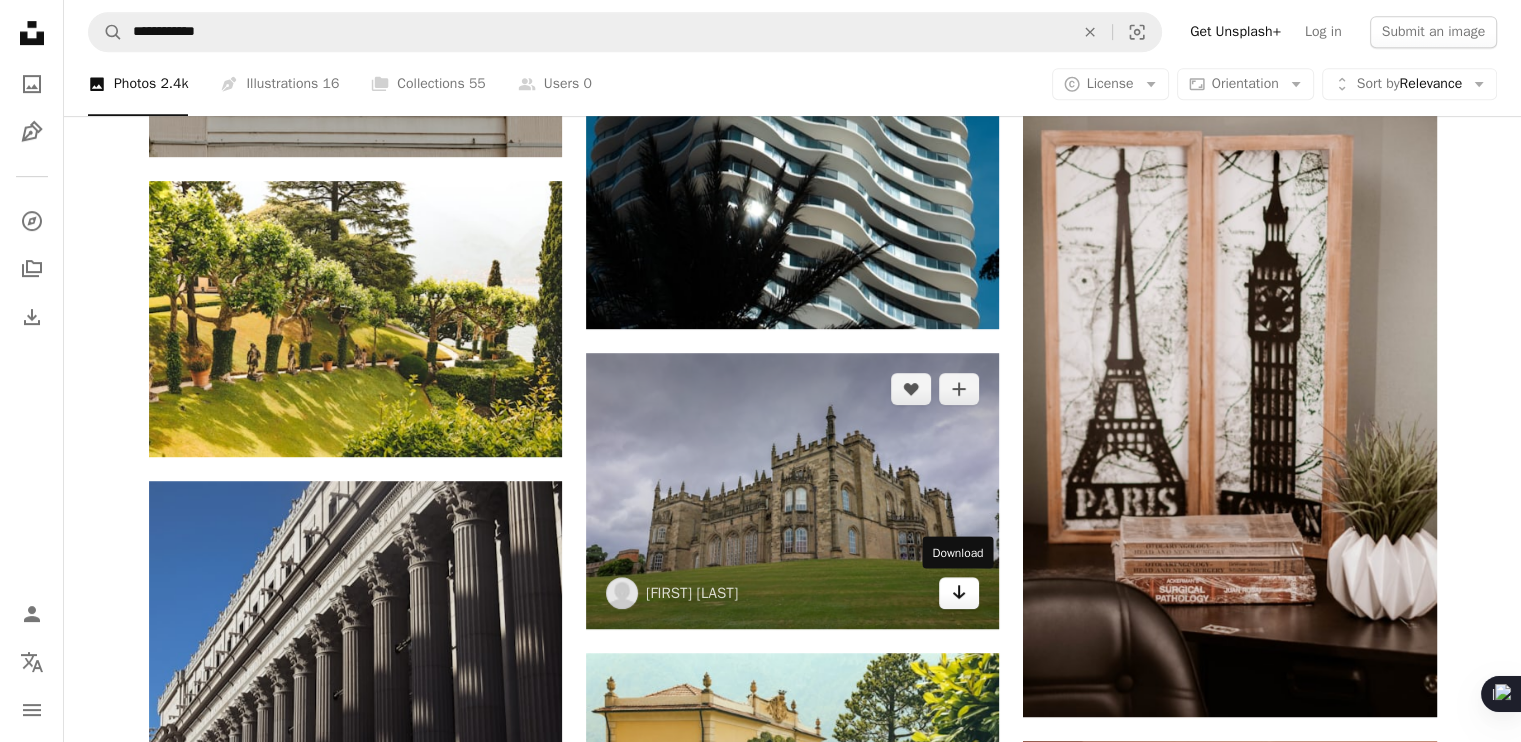 click on "Arrow pointing down" 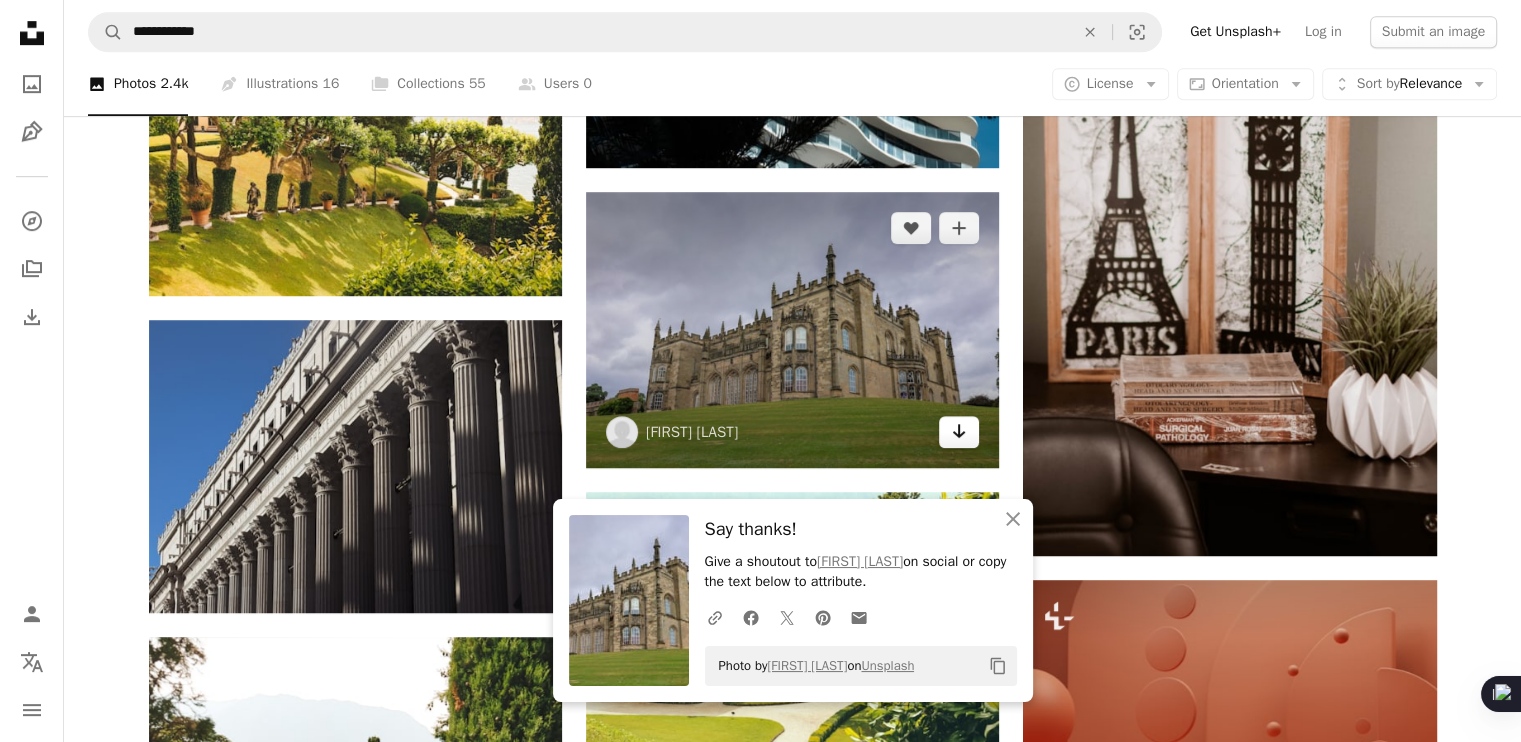 scroll, scrollTop: 1195, scrollLeft: 0, axis: vertical 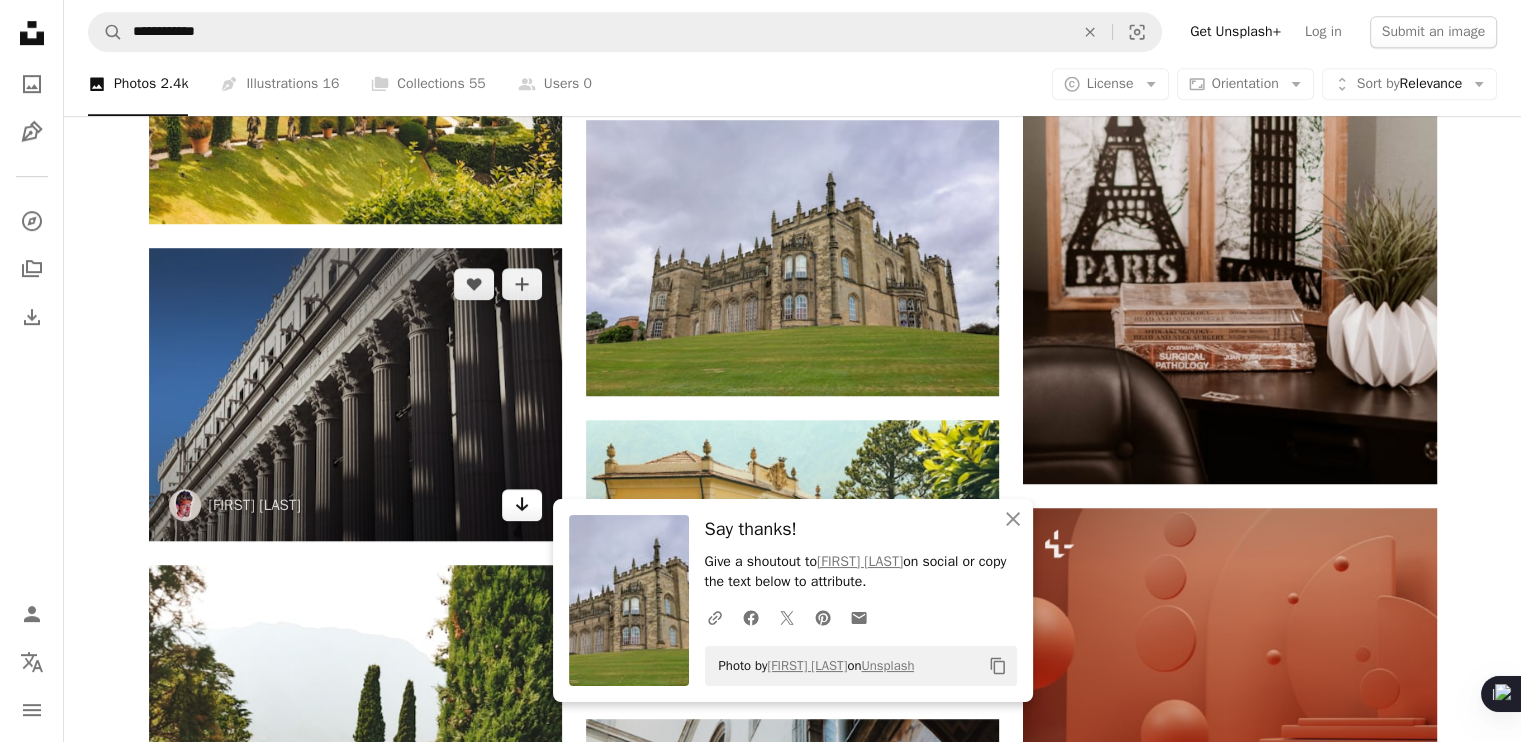 click 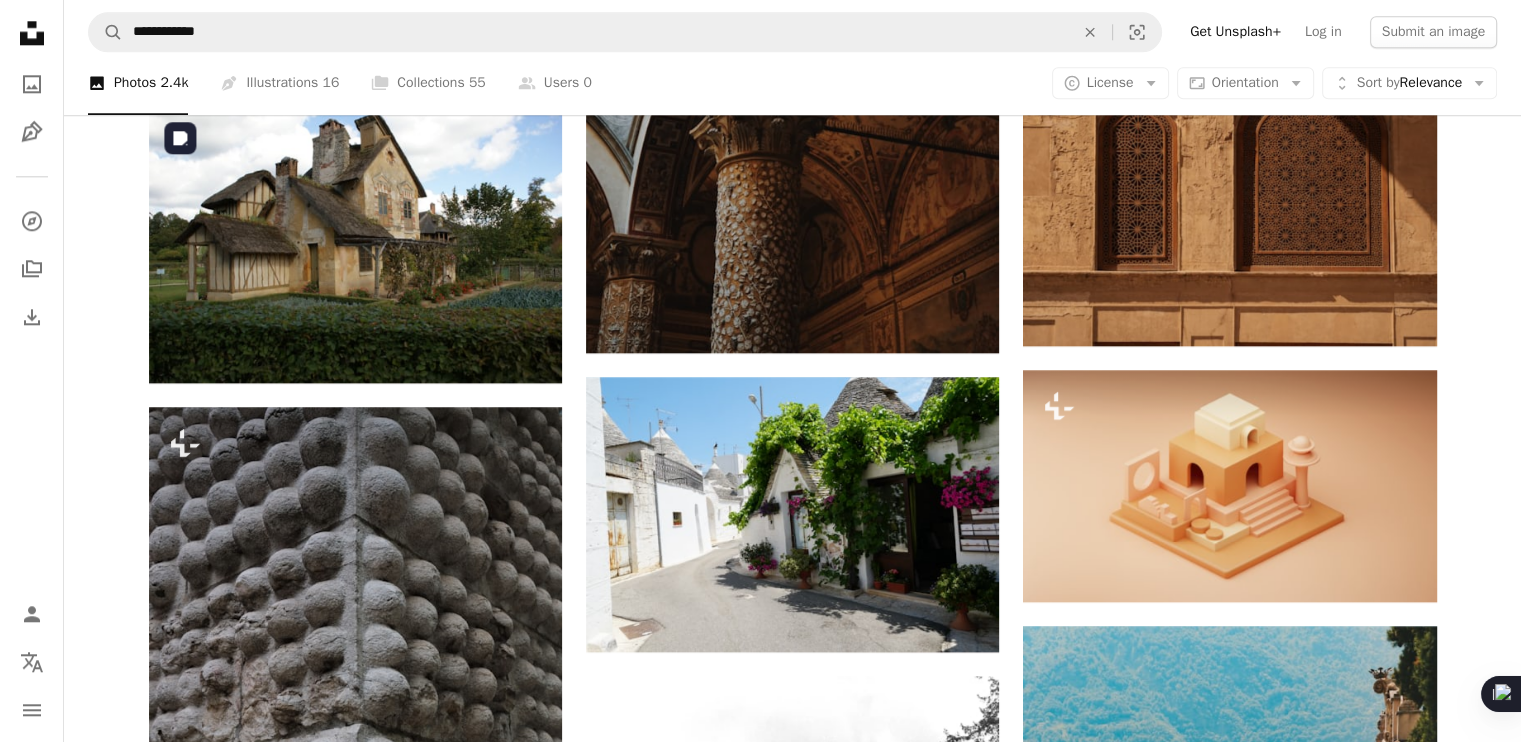 scroll, scrollTop: 2302, scrollLeft: 0, axis: vertical 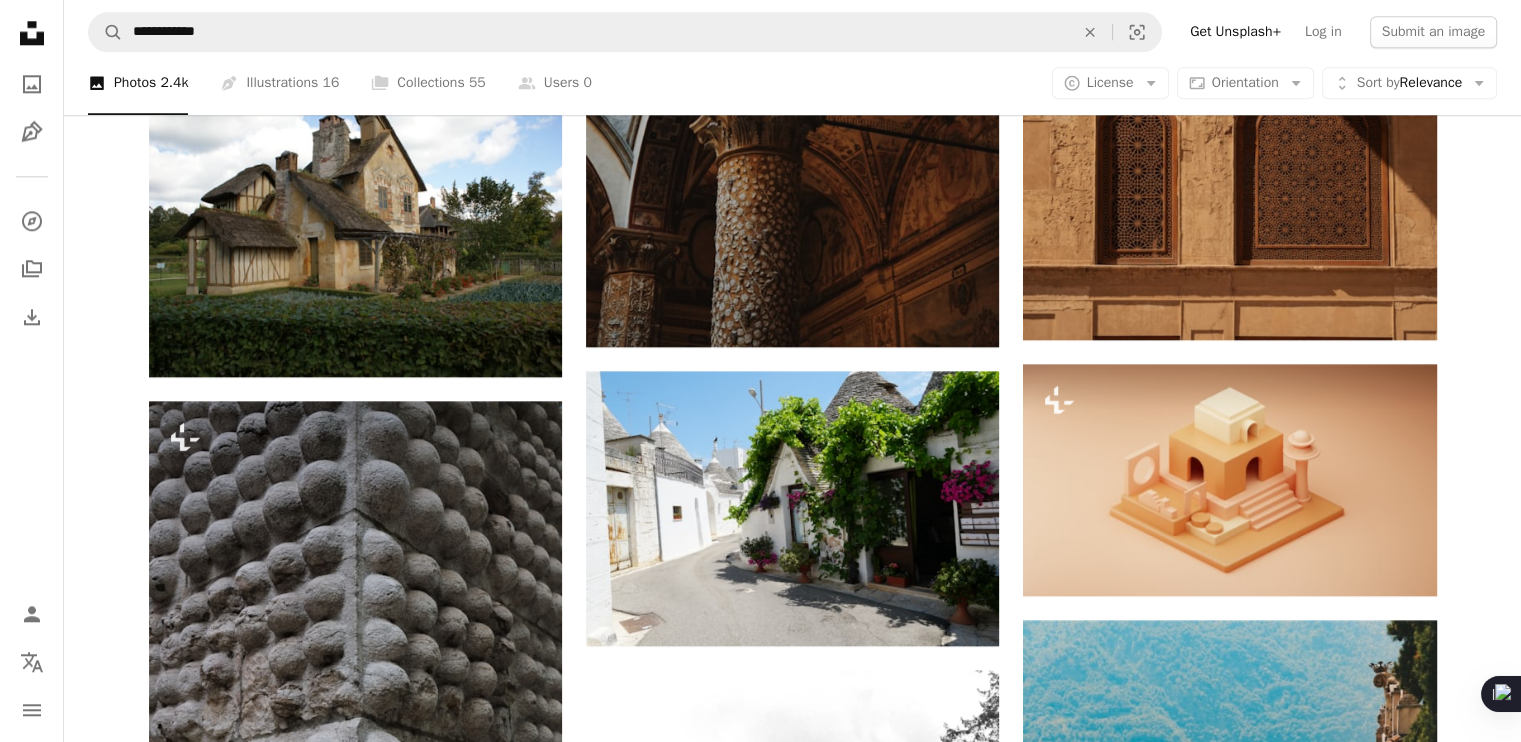 click at bounding box center (24, 2711) 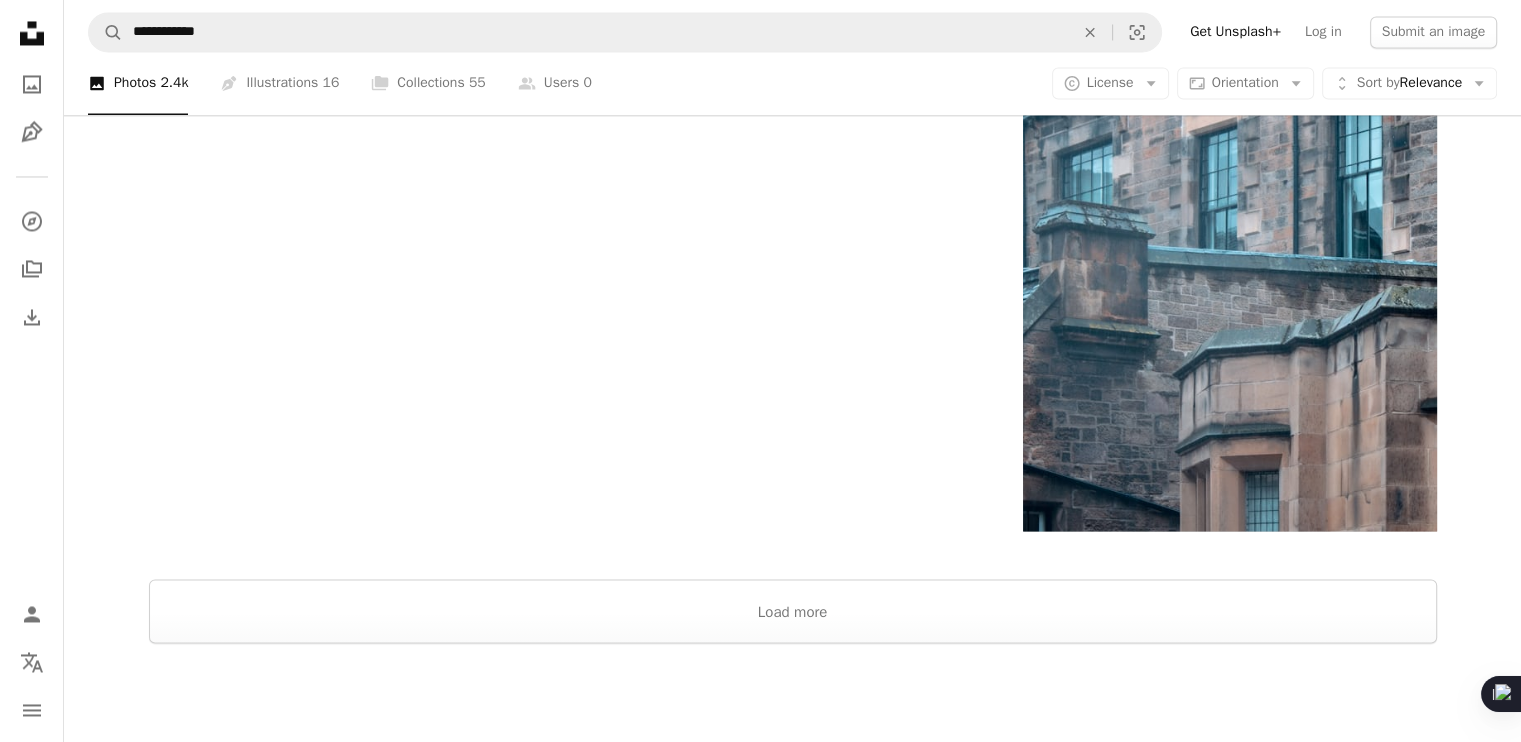 scroll, scrollTop: 3553, scrollLeft: 0, axis: vertical 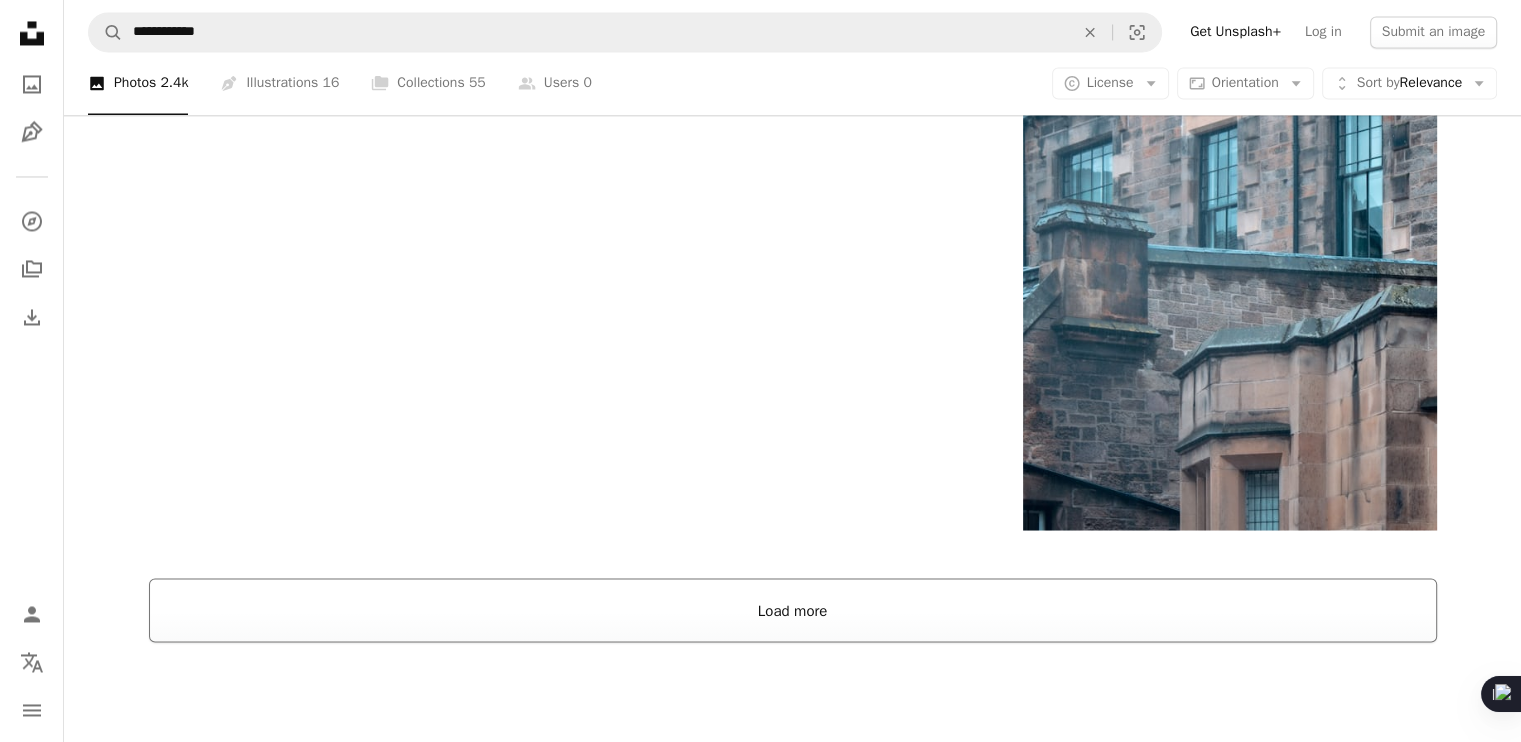 click on "Load more" at bounding box center [793, 610] 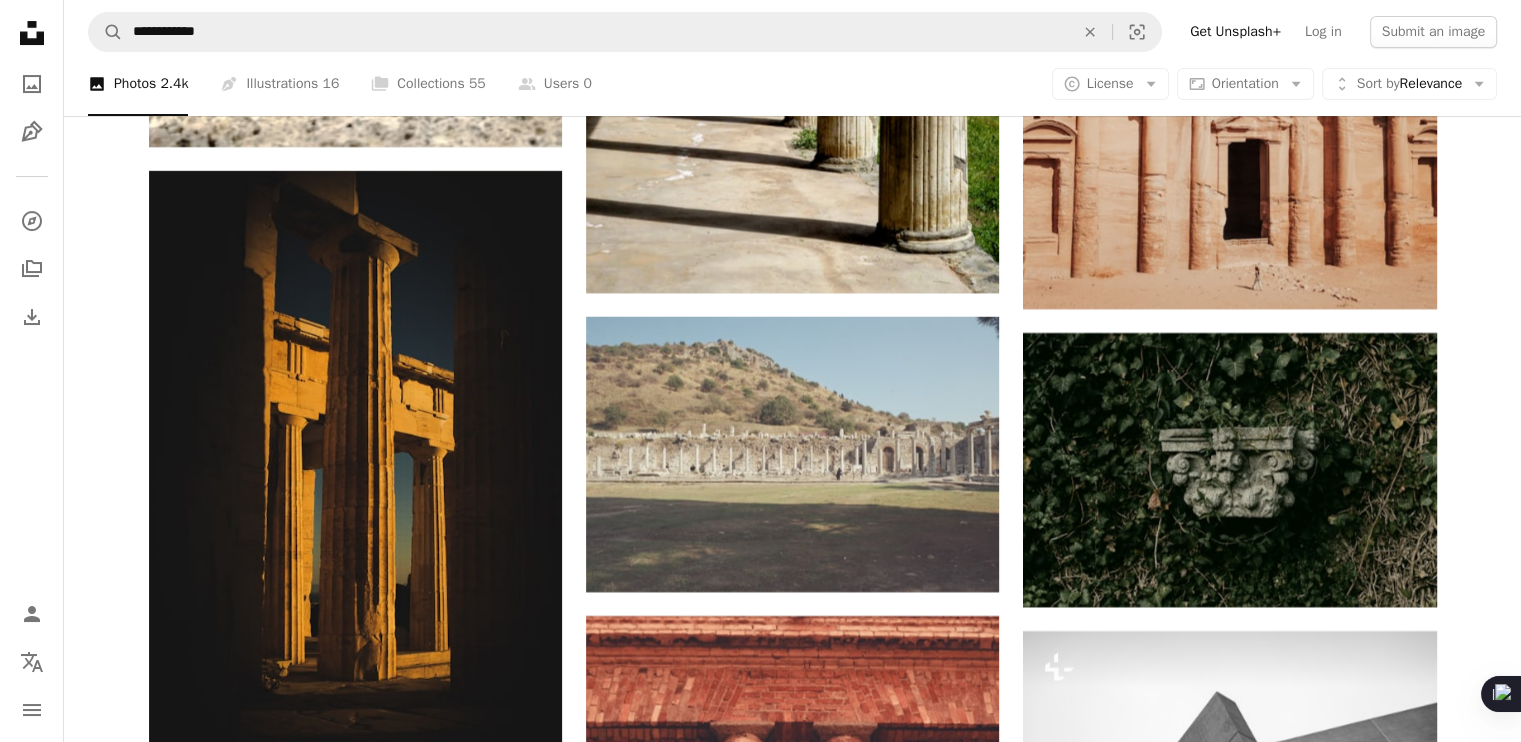 scroll, scrollTop: 8028, scrollLeft: 0, axis: vertical 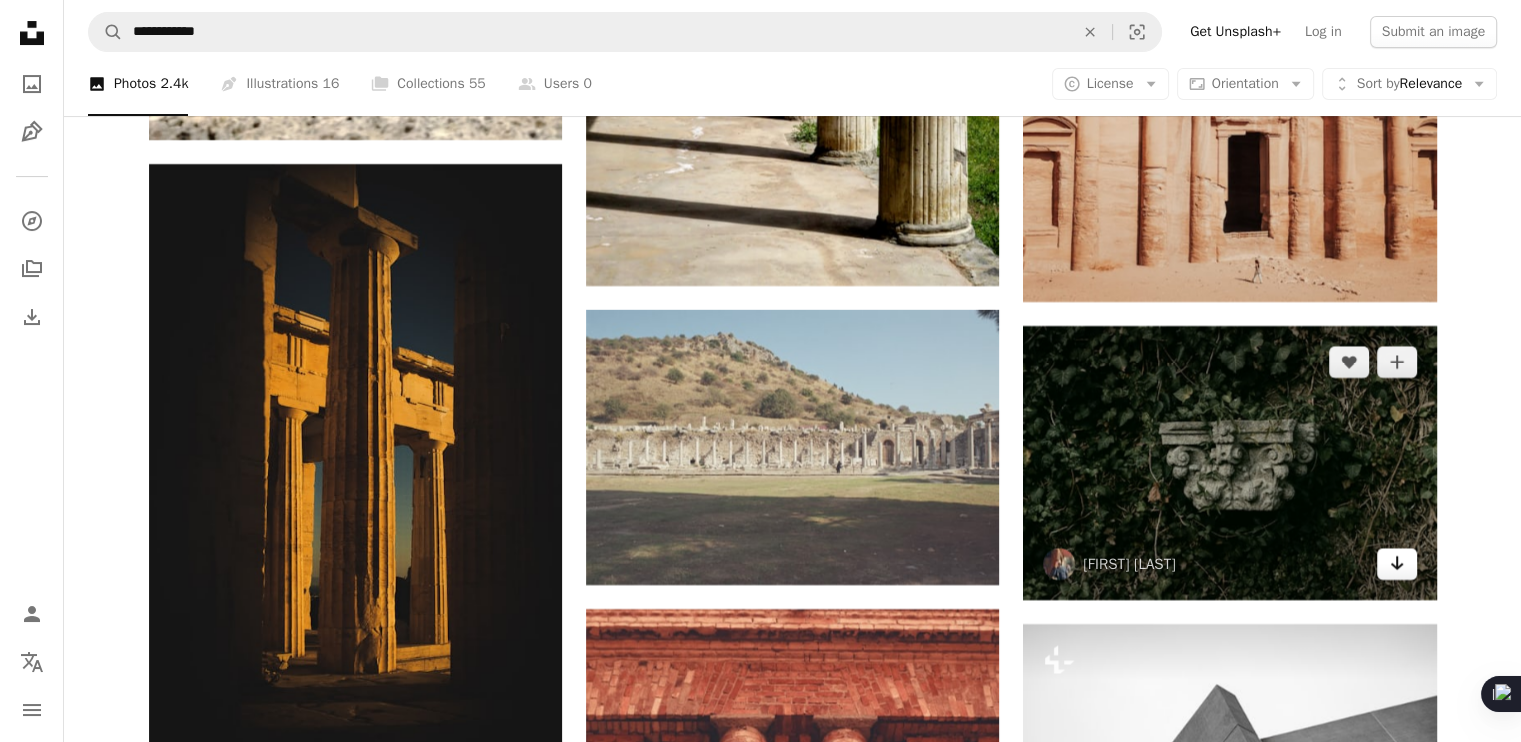 click on "Arrow pointing down" 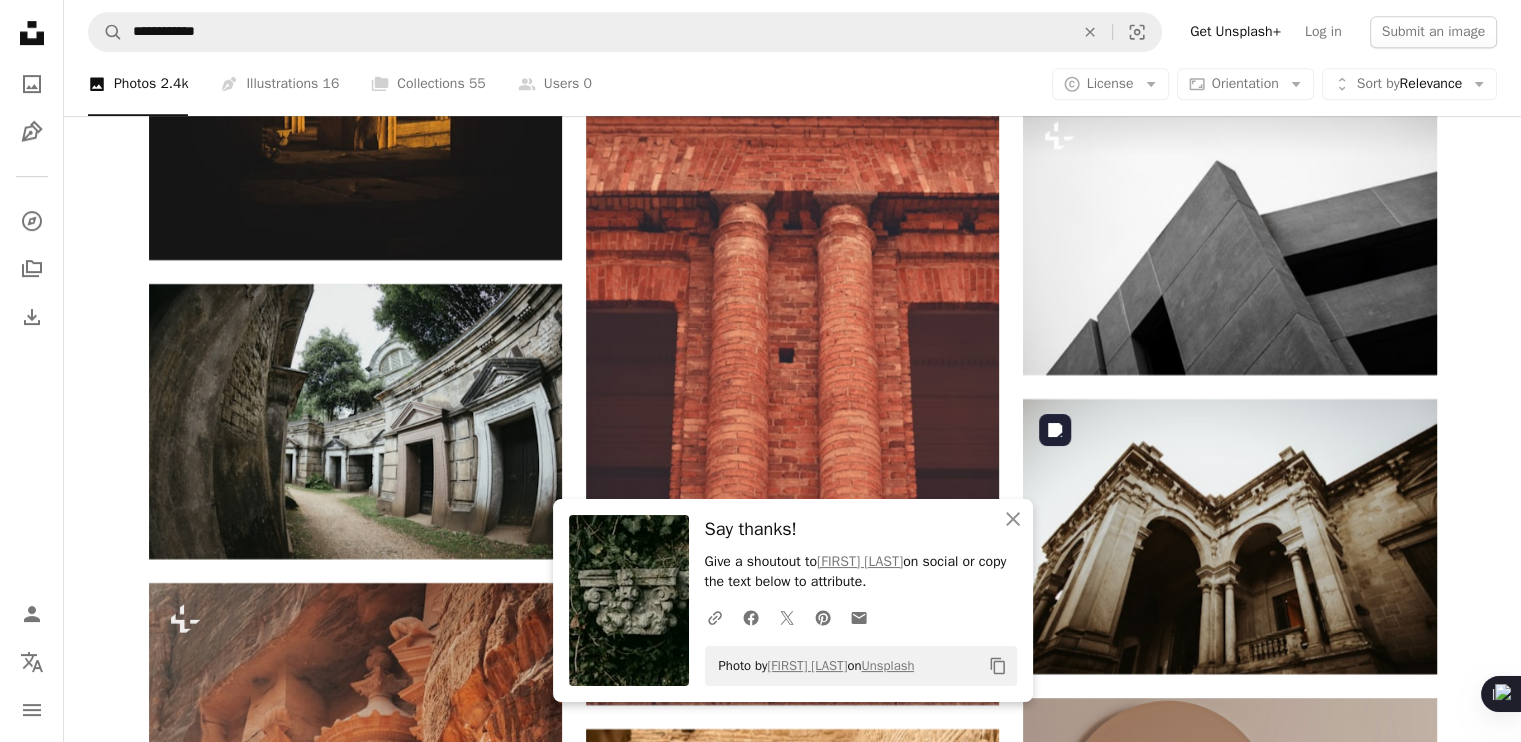 scroll, scrollTop: 8553, scrollLeft: 0, axis: vertical 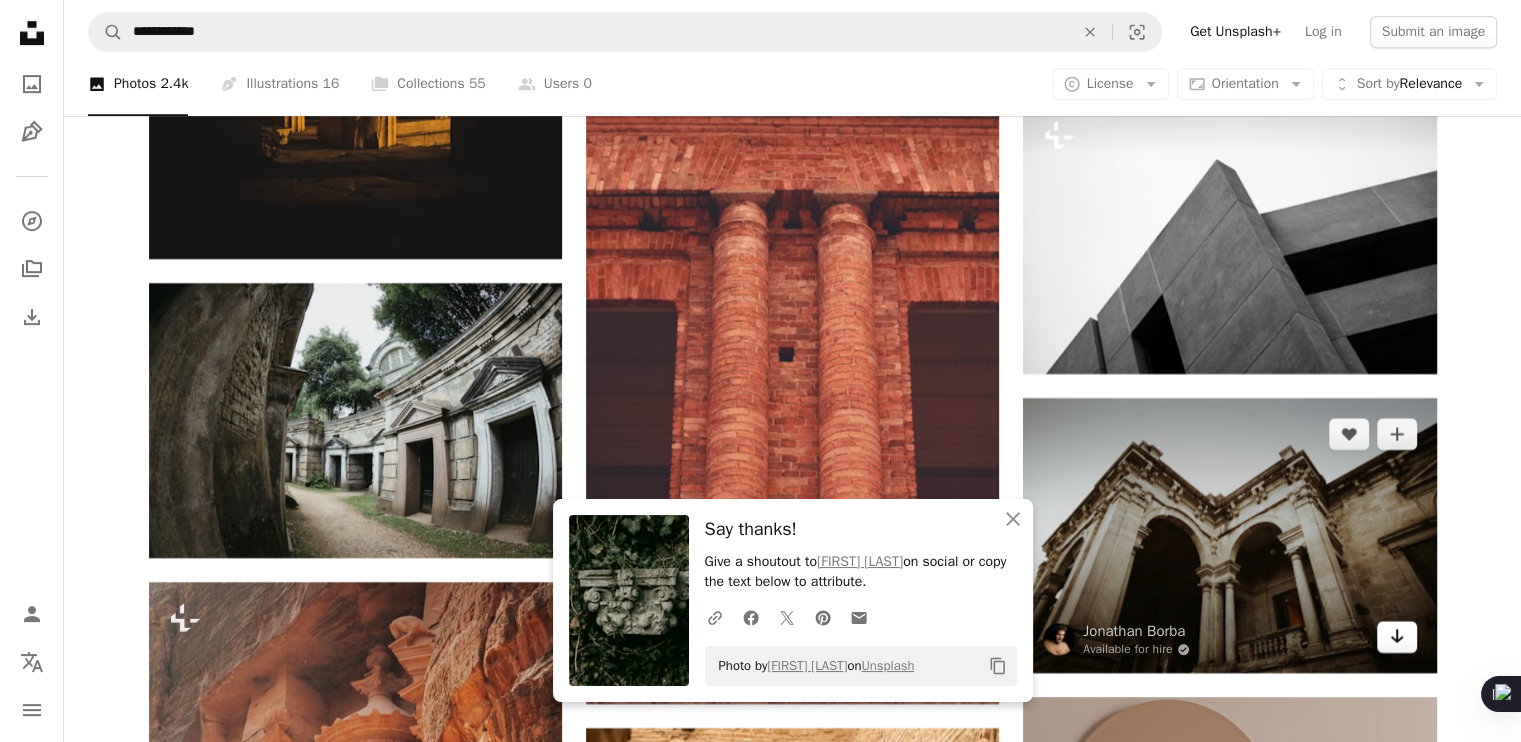 click on "Arrow pointing down" 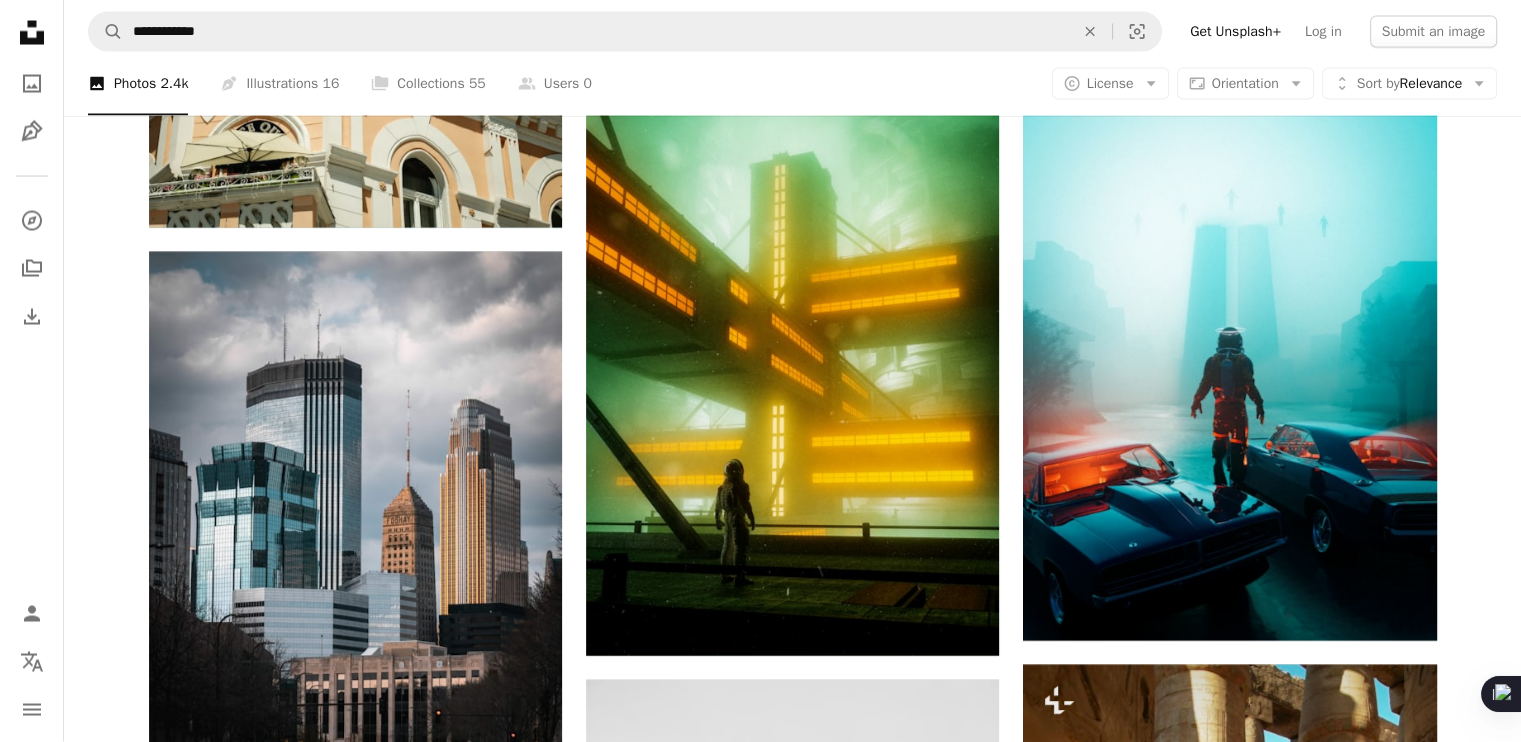 scroll, scrollTop: 4015, scrollLeft: 0, axis: vertical 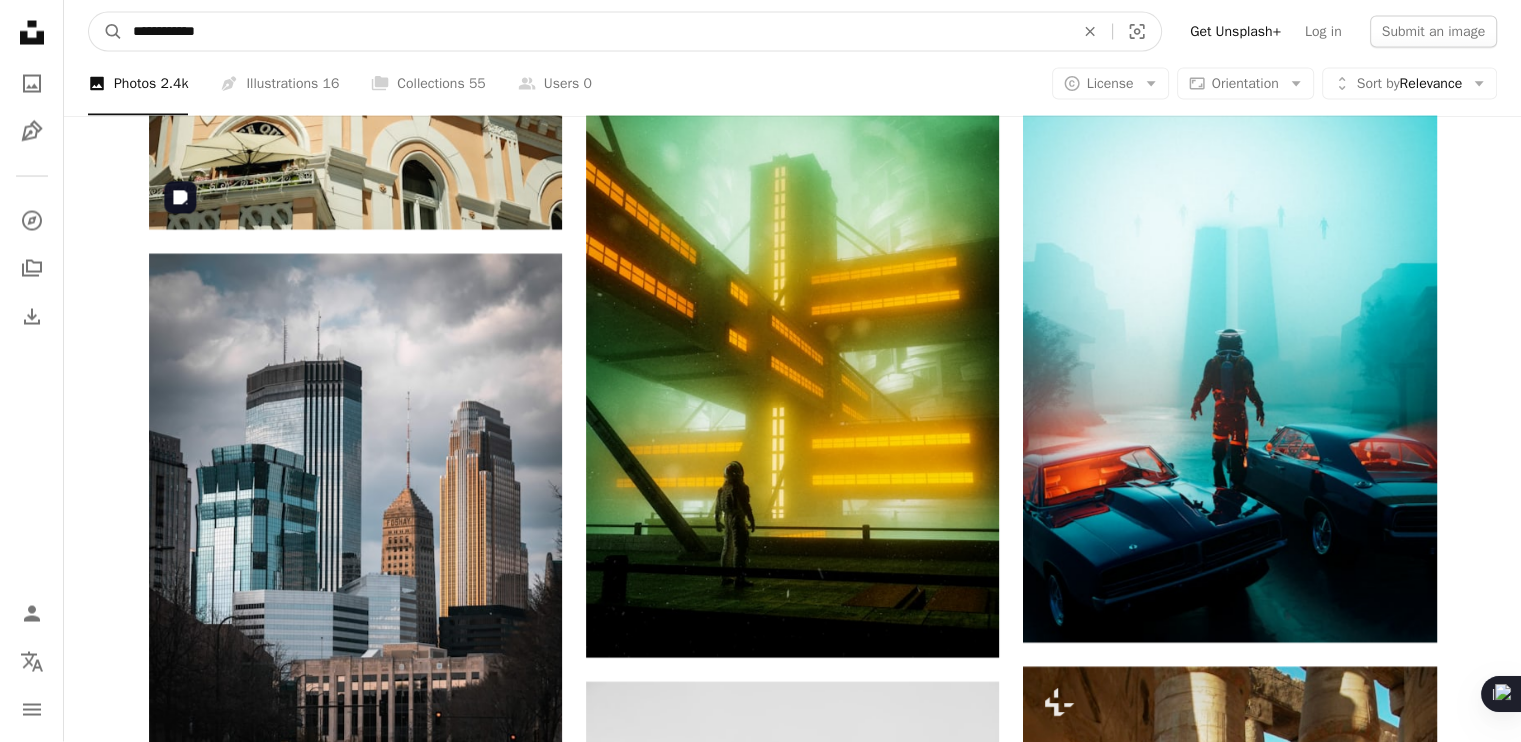 click on "**********" at bounding box center (595, 32) 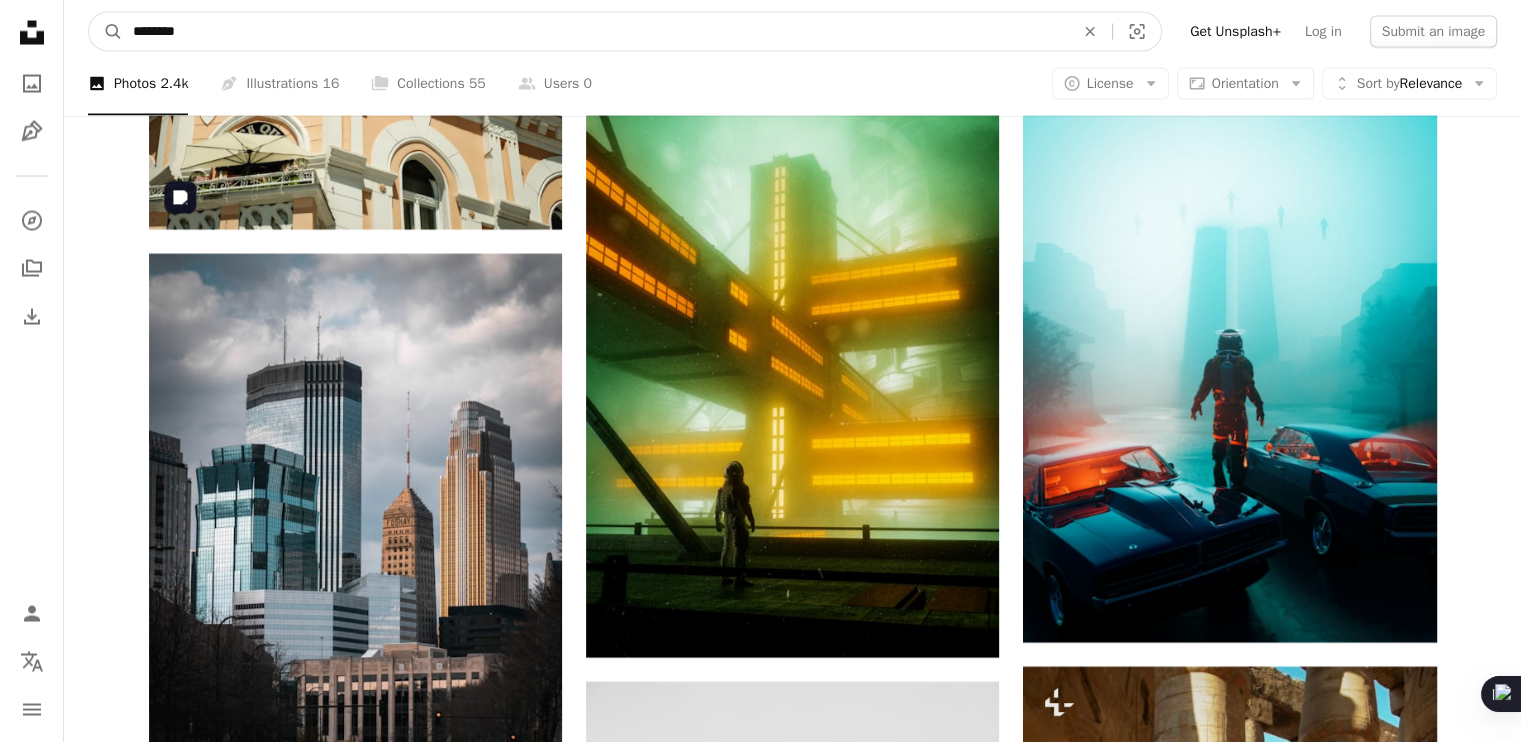 type on "*********" 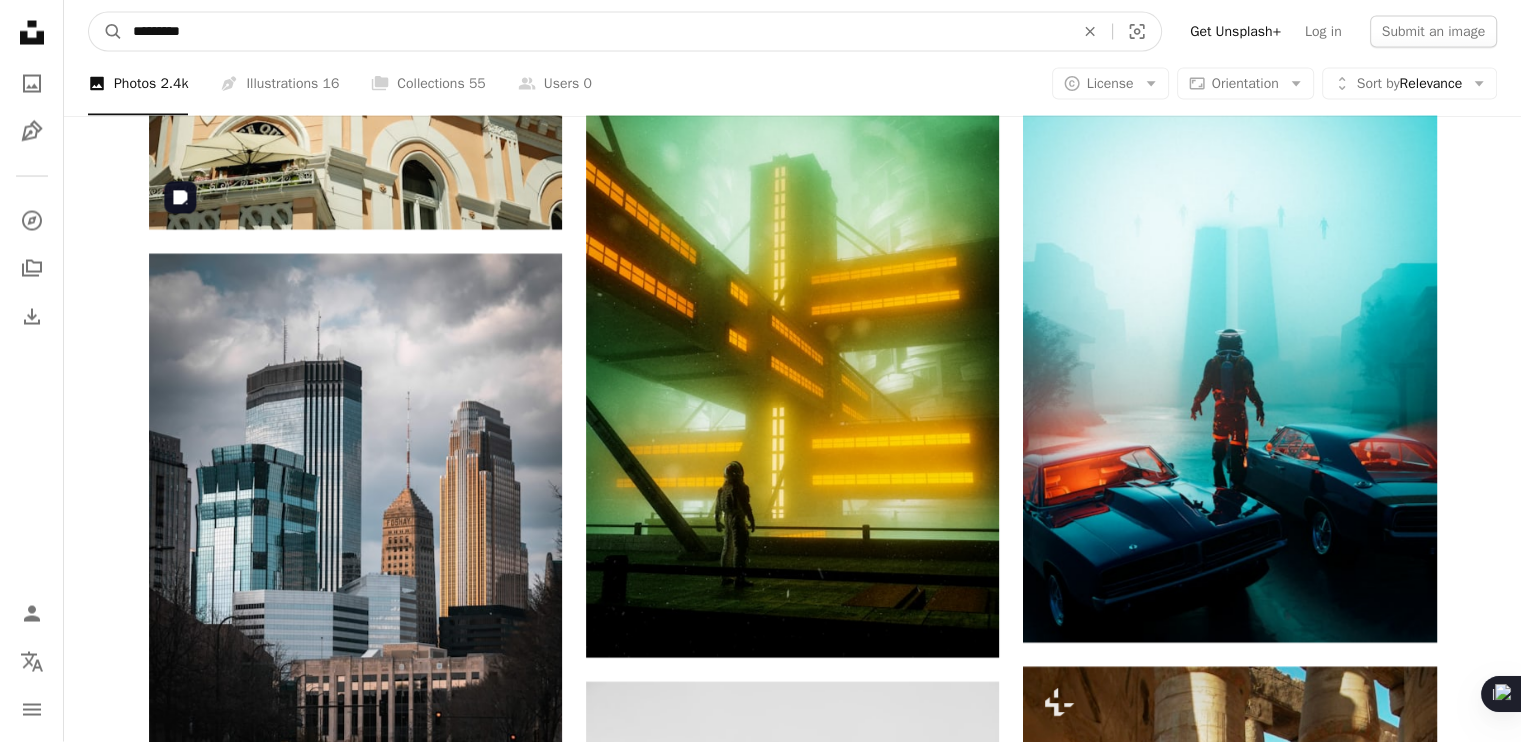 click on "A magnifying glass" at bounding box center (106, 32) 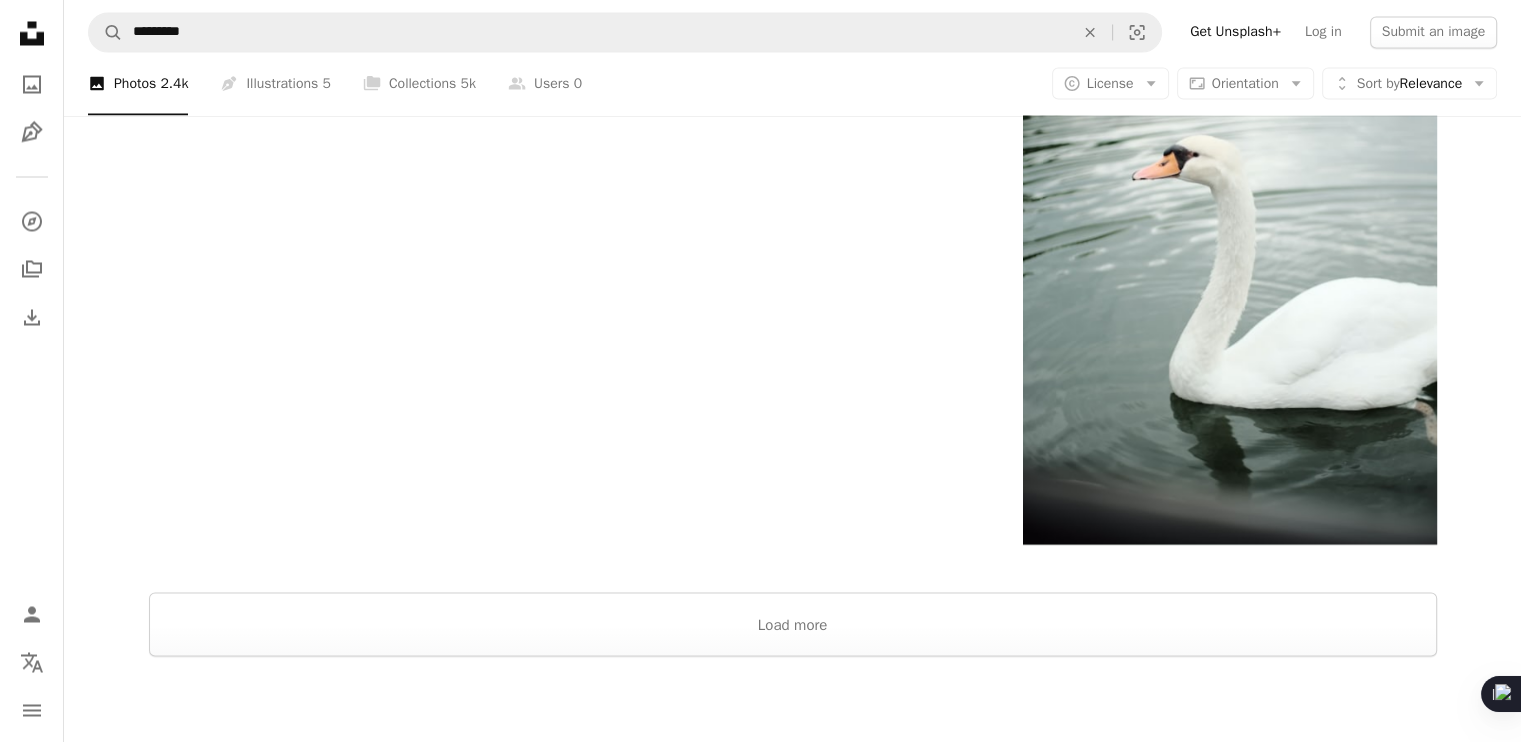scroll, scrollTop: 3760, scrollLeft: 0, axis: vertical 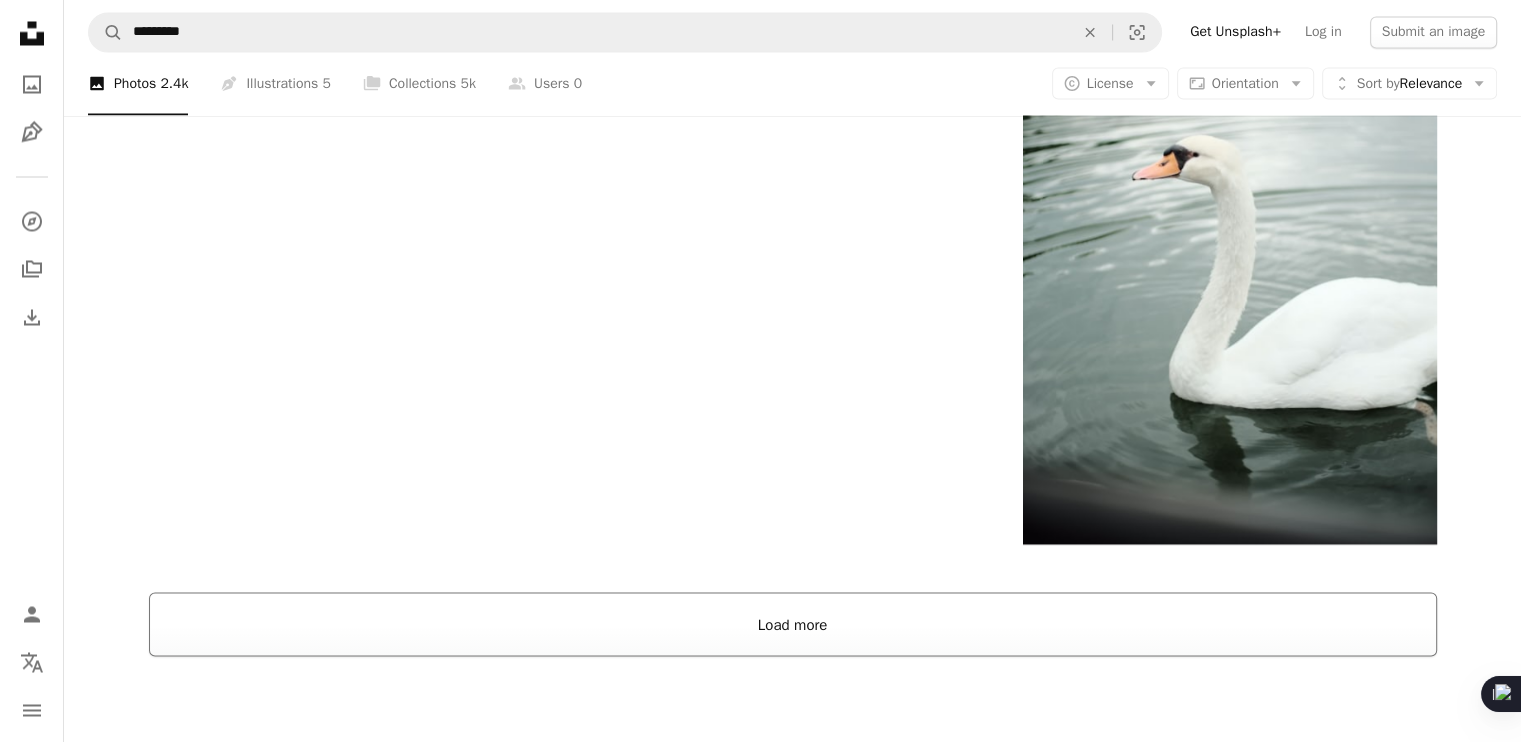 click on "Load more" at bounding box center [793, 624] 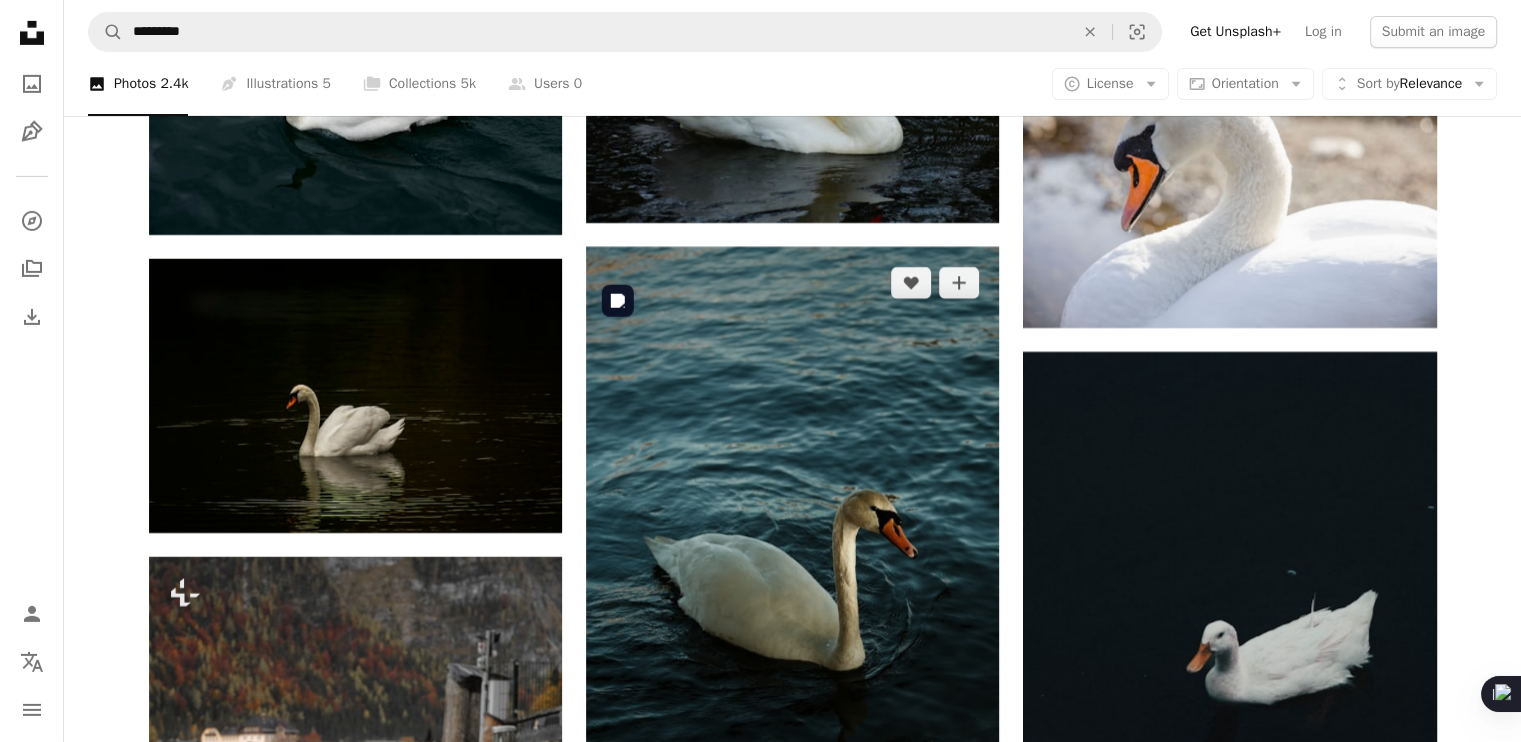 scroll, scrollTop: 6740, scrollLeft: 0, axis: vertical 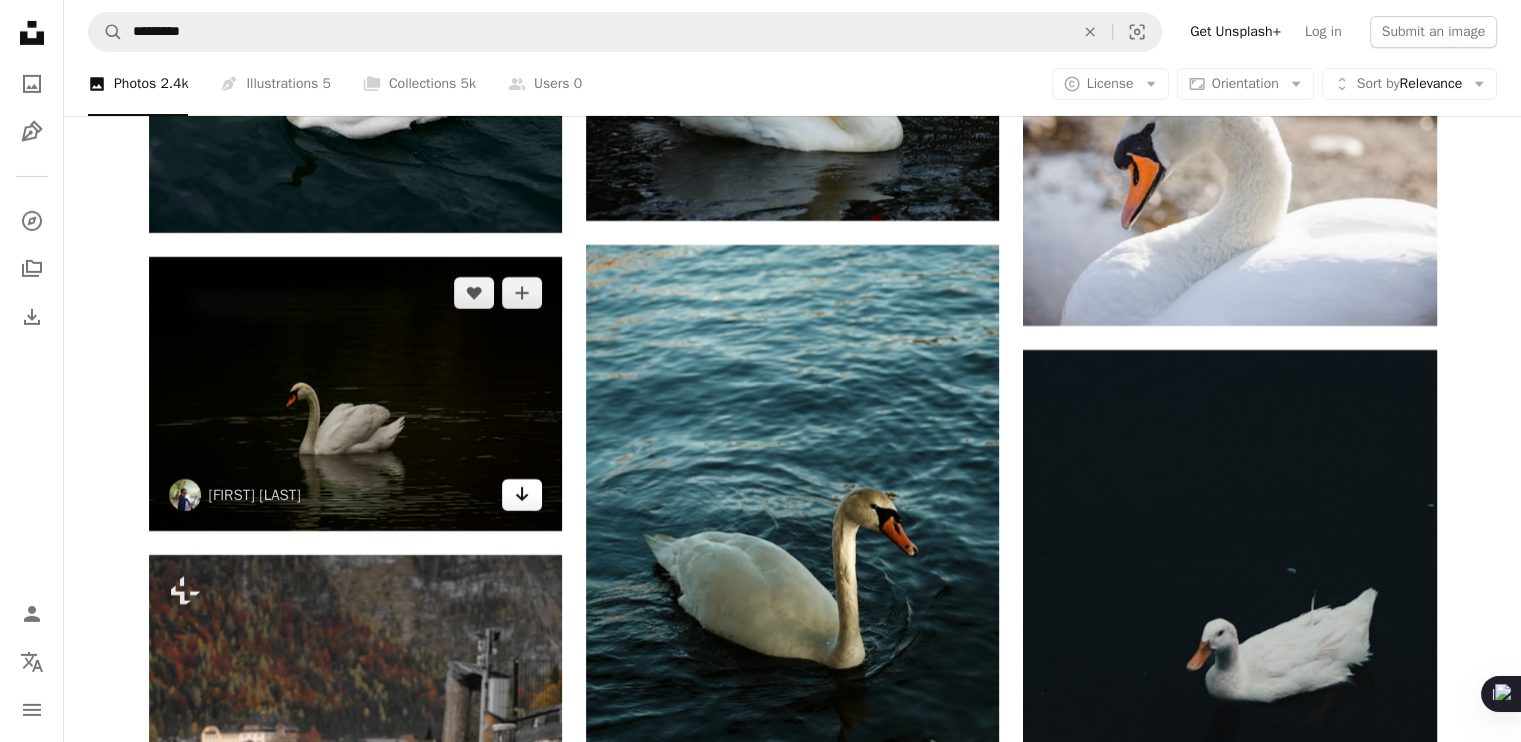 click on "Arrow pointing down" 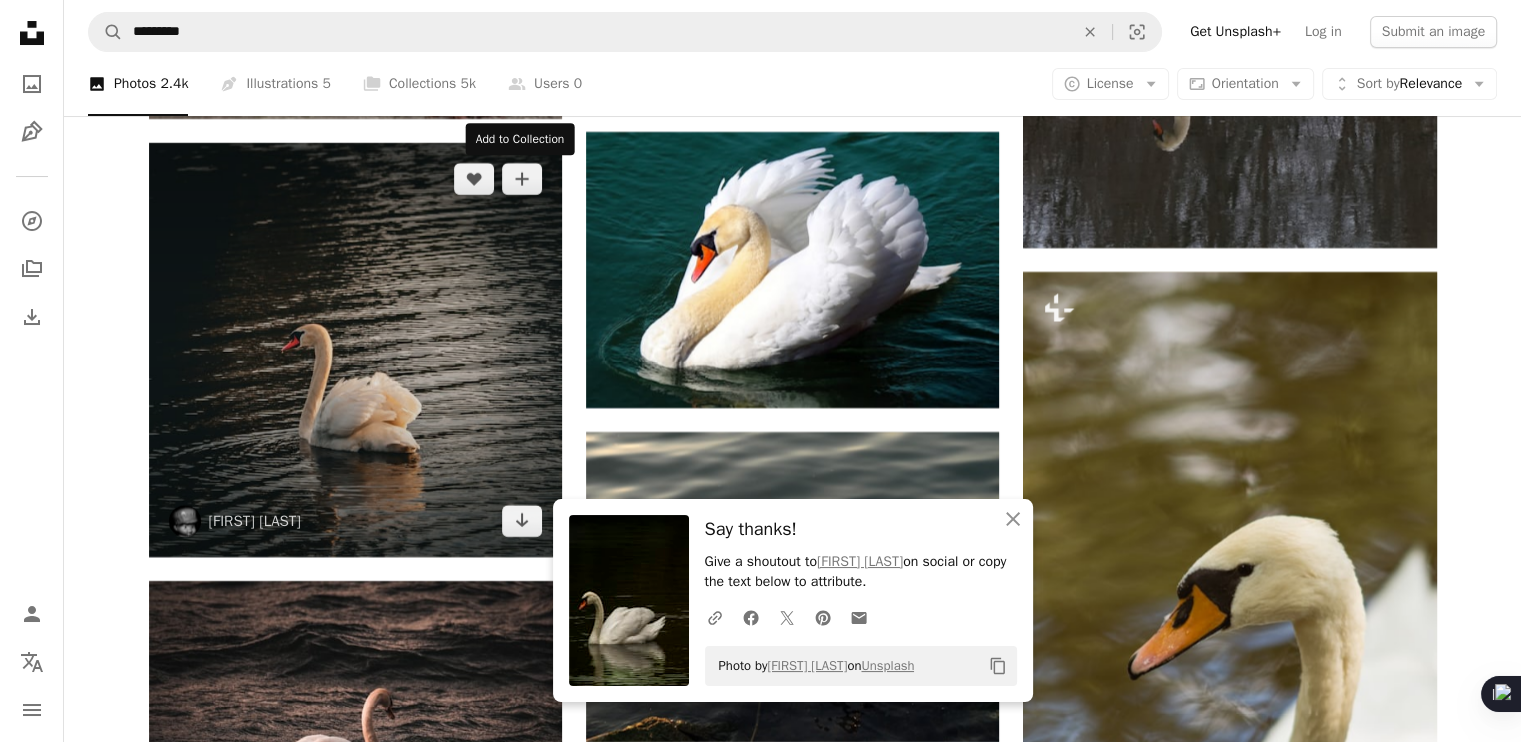 scroll, scrollTop: 7800, scrollLeft: 0, axis: vertical 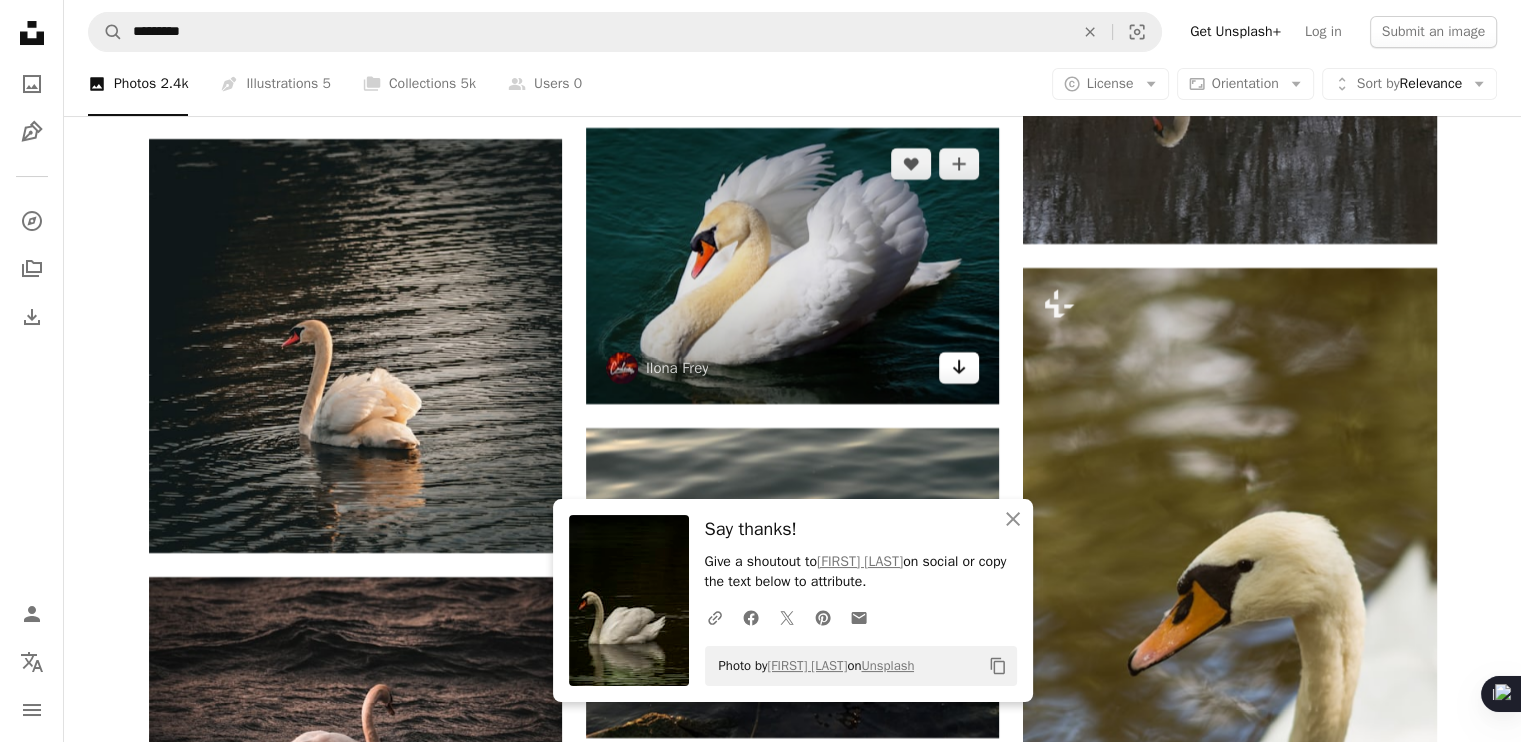 click on "Arrow pointing down" 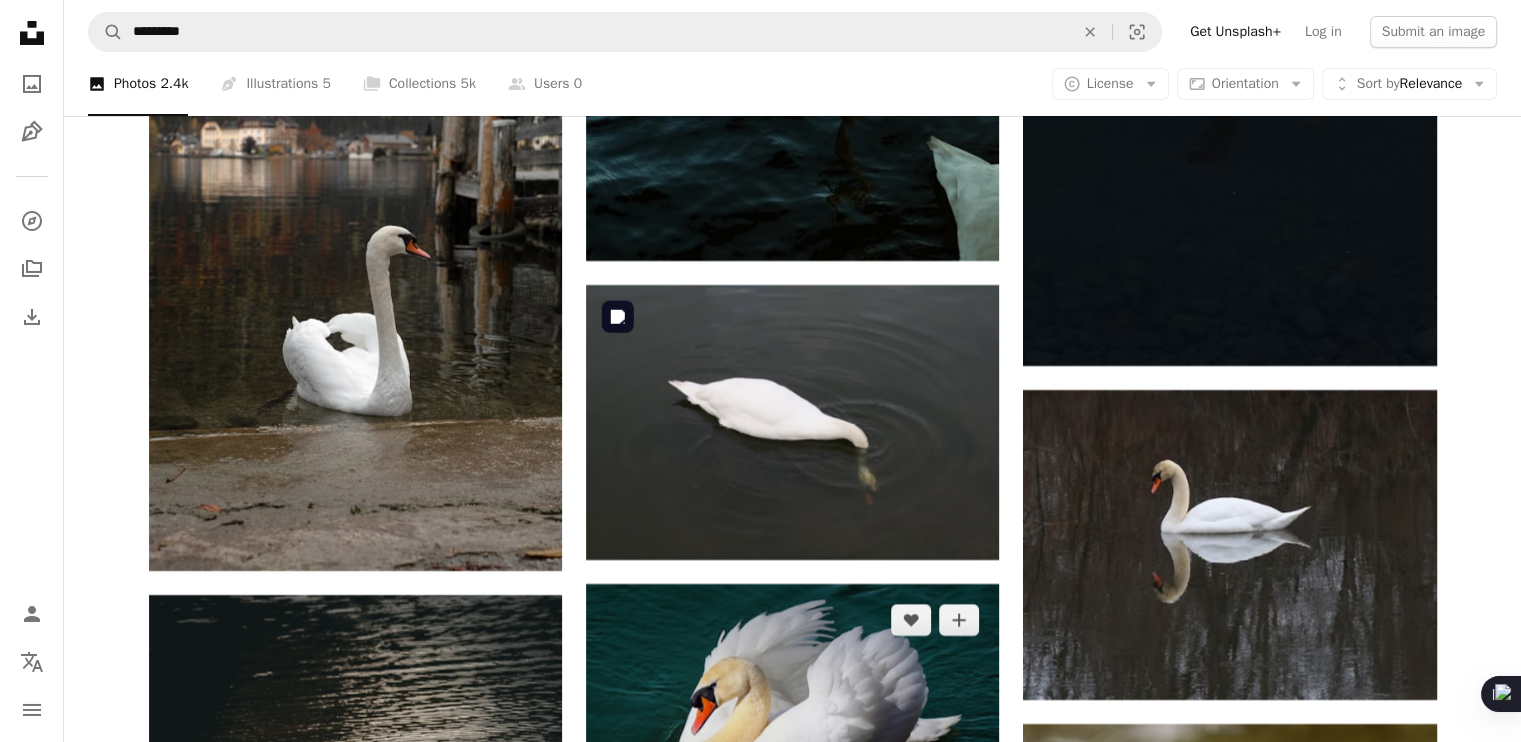 scroll, scrollTop: 7354, scrollLeft: 0, axis: vertical 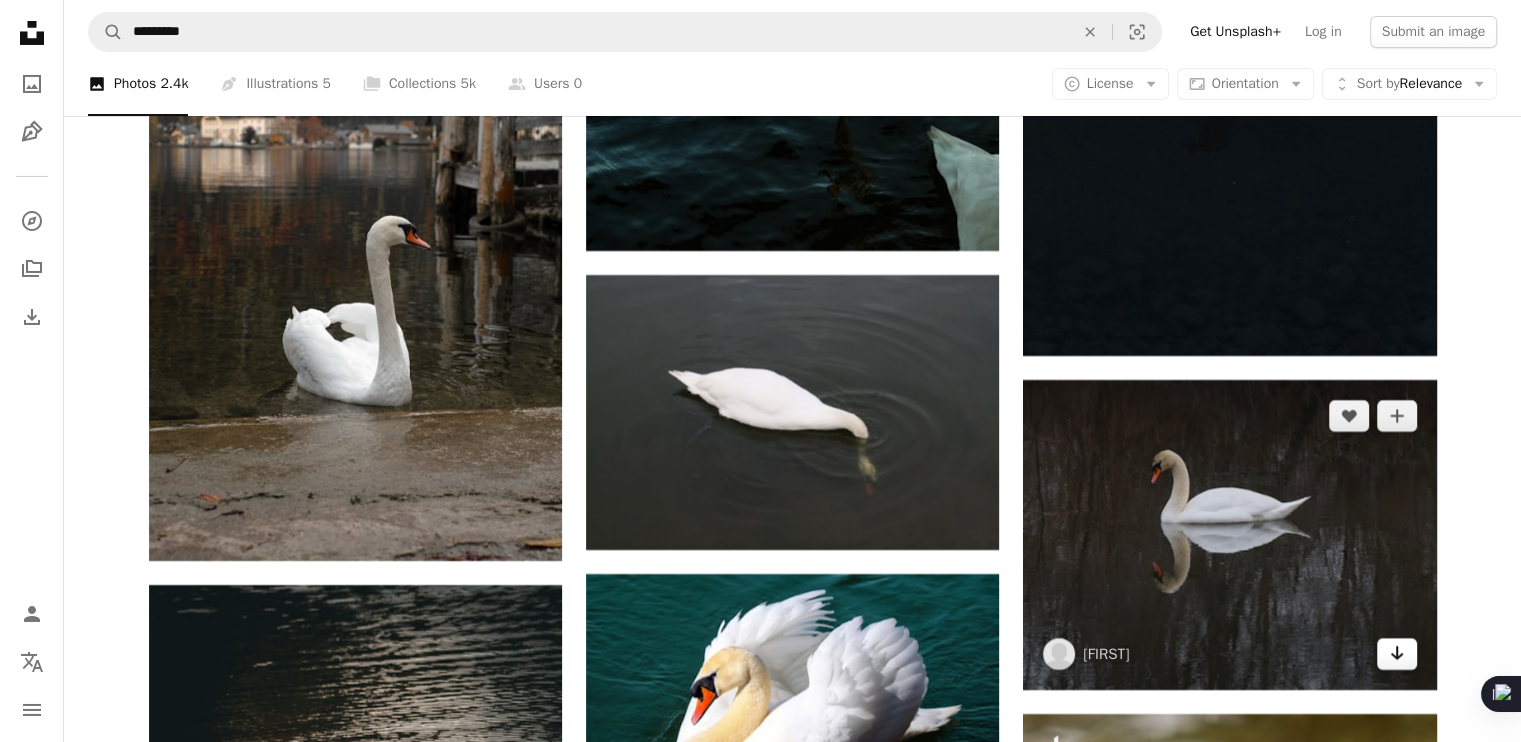 click on "Arrow pointing down" 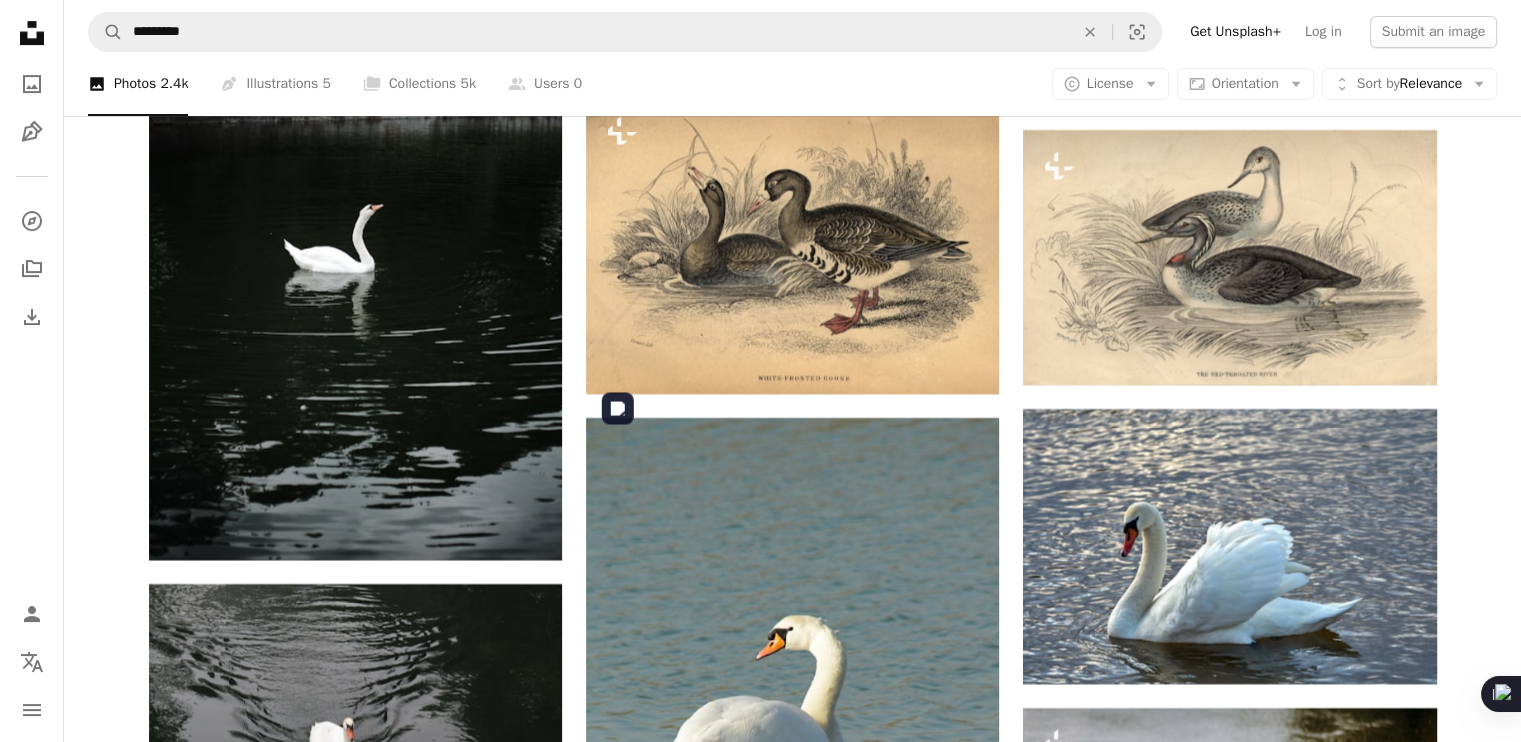 scroll, scrollTop: 23572, scrollLeft: 0, axis: vertical 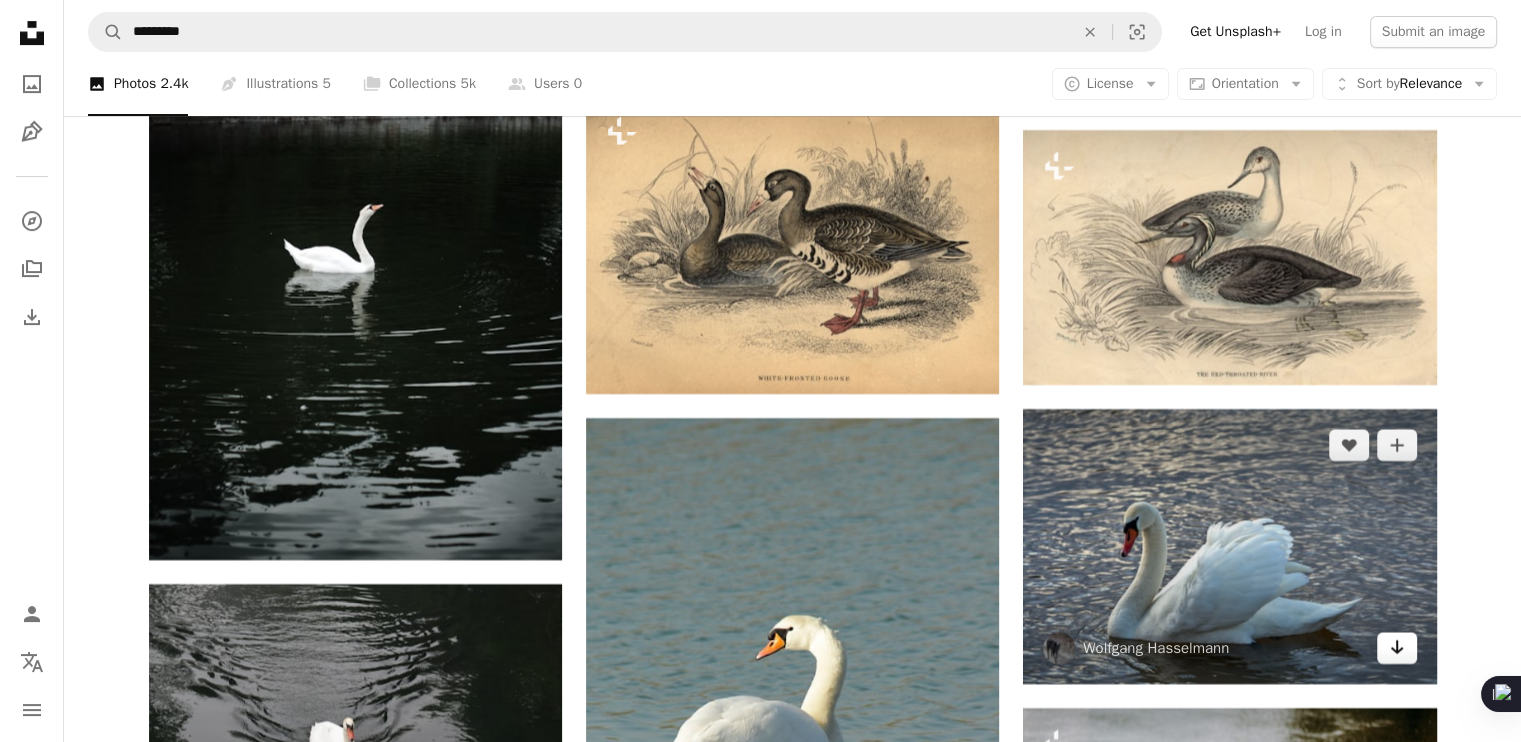 click on "Arrow pointing down" 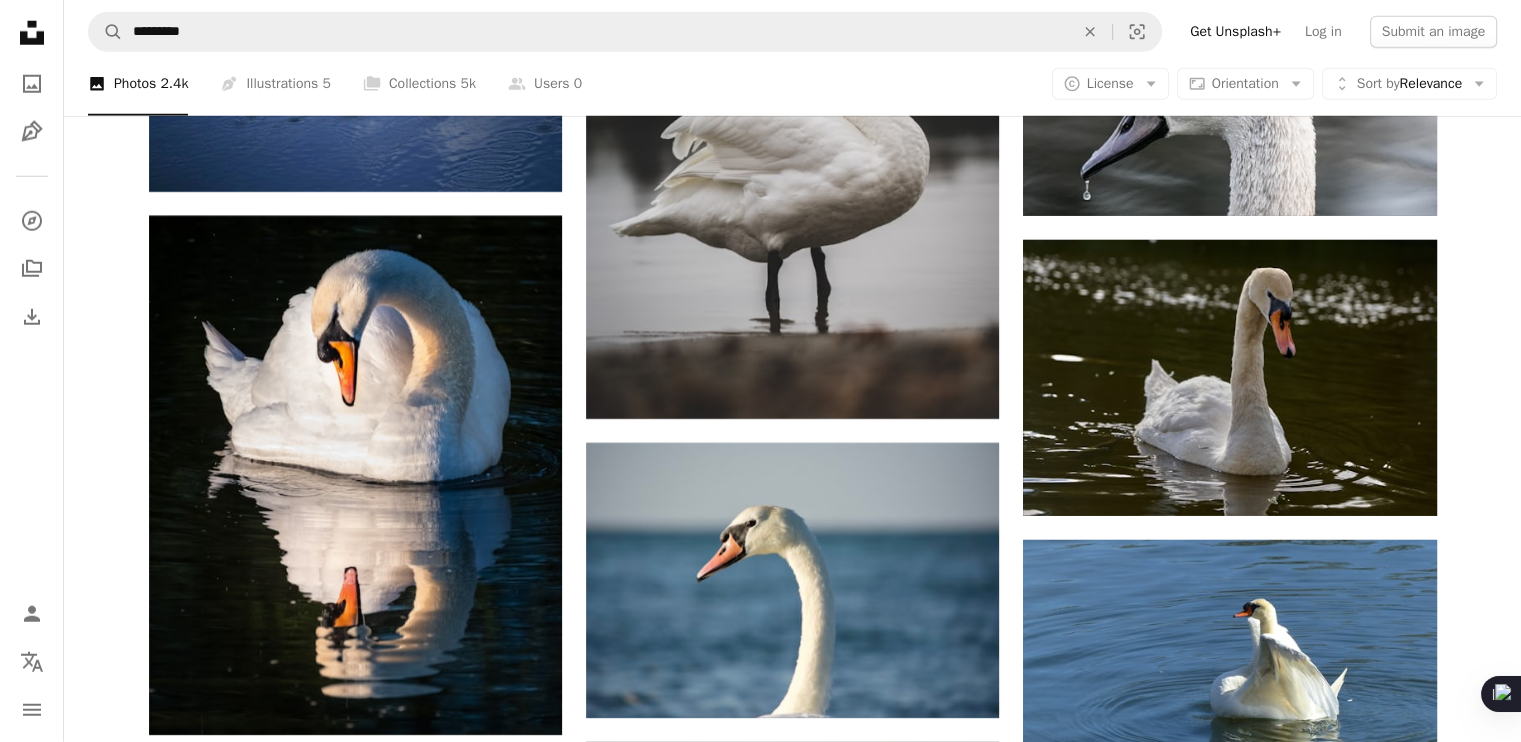 scroll, scrollTop: 28414, scrollLeft: 0, axis: vertical 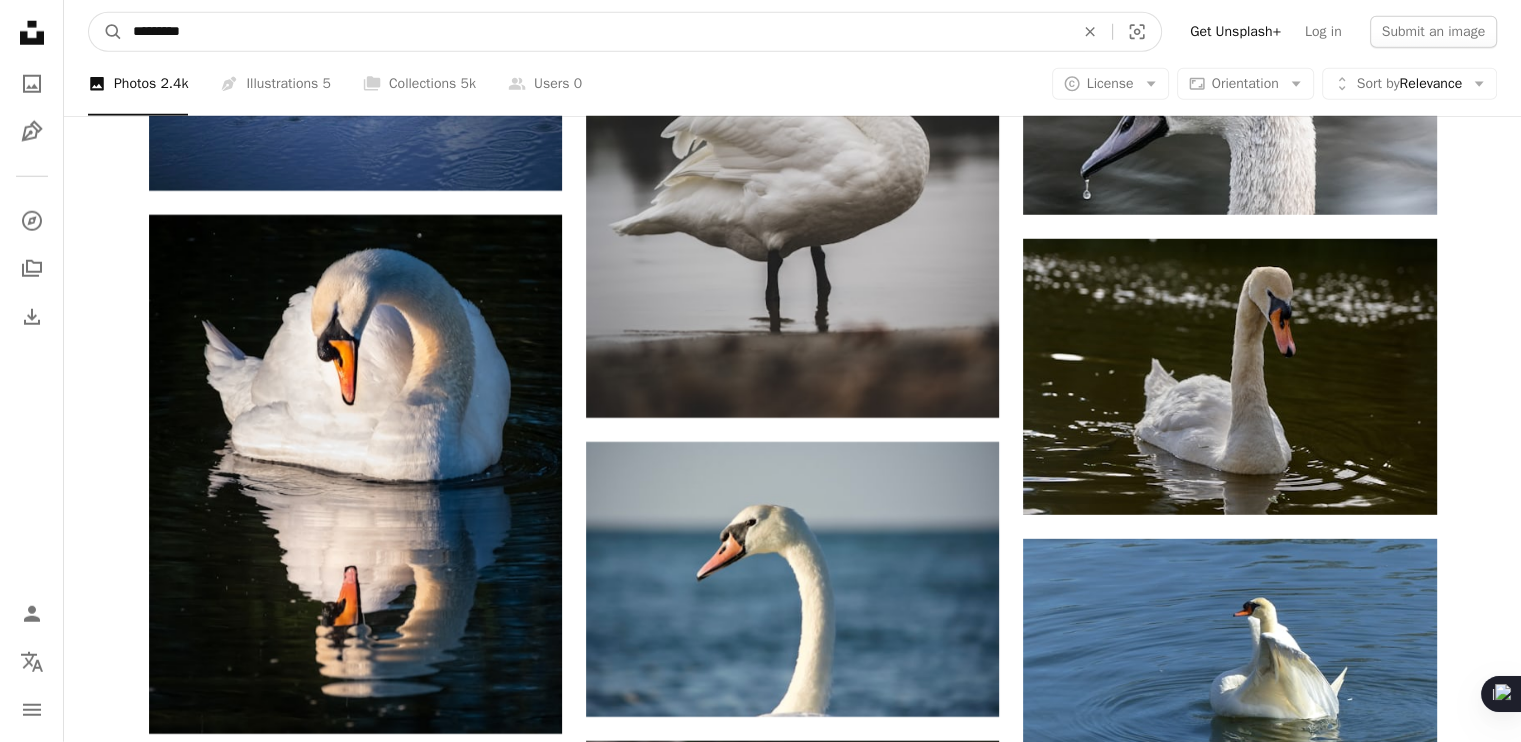 click on "*********" at bounding box center (595, 32) 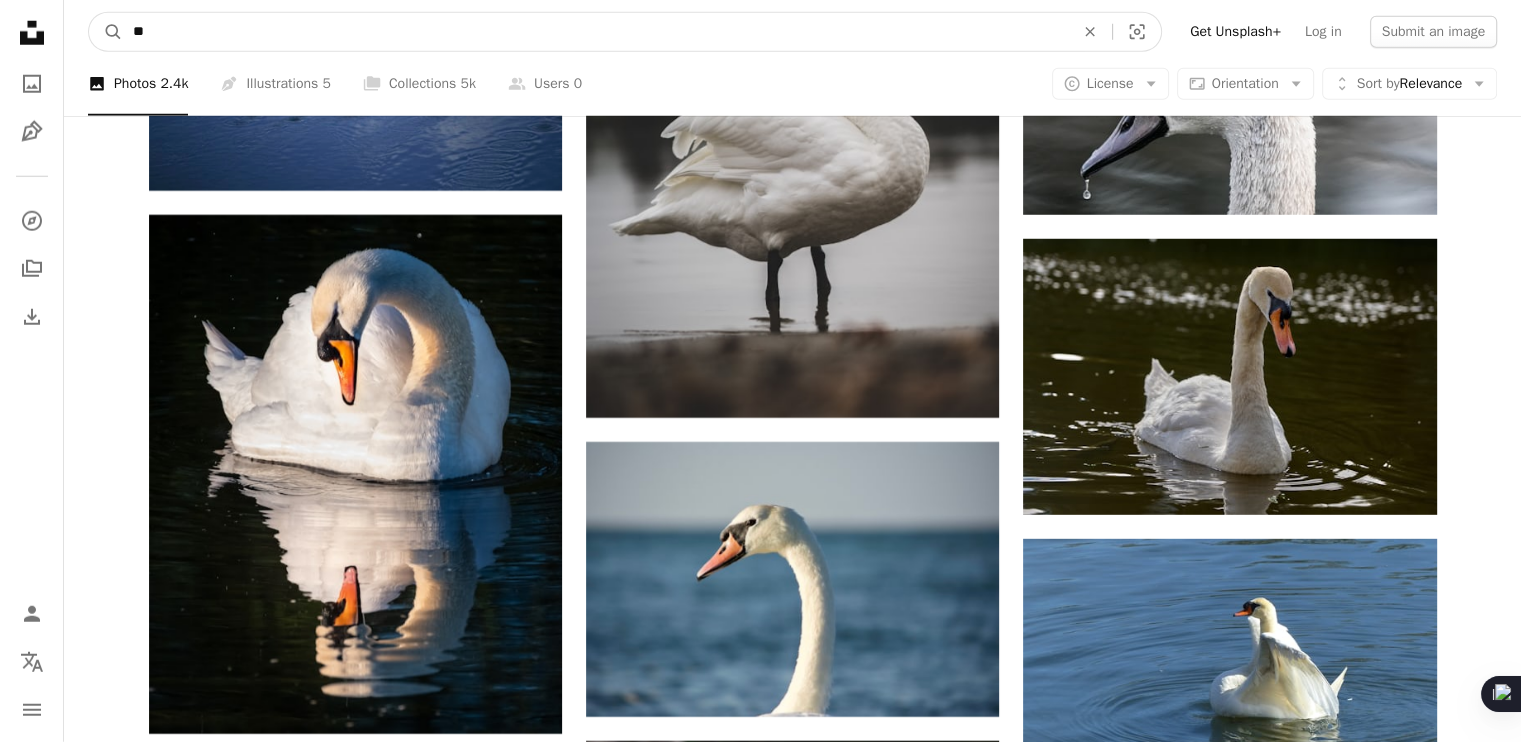 type on "*" 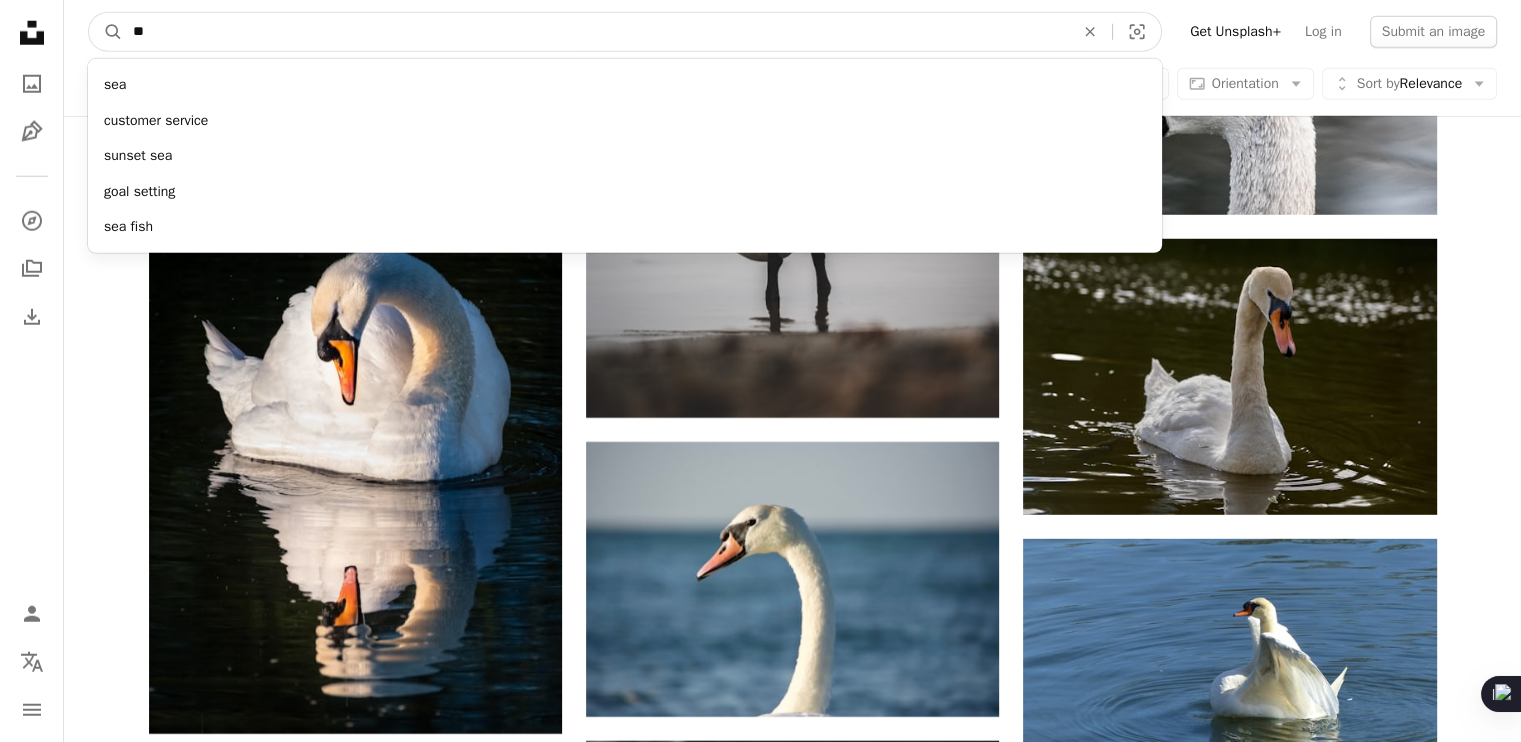 type on "***" 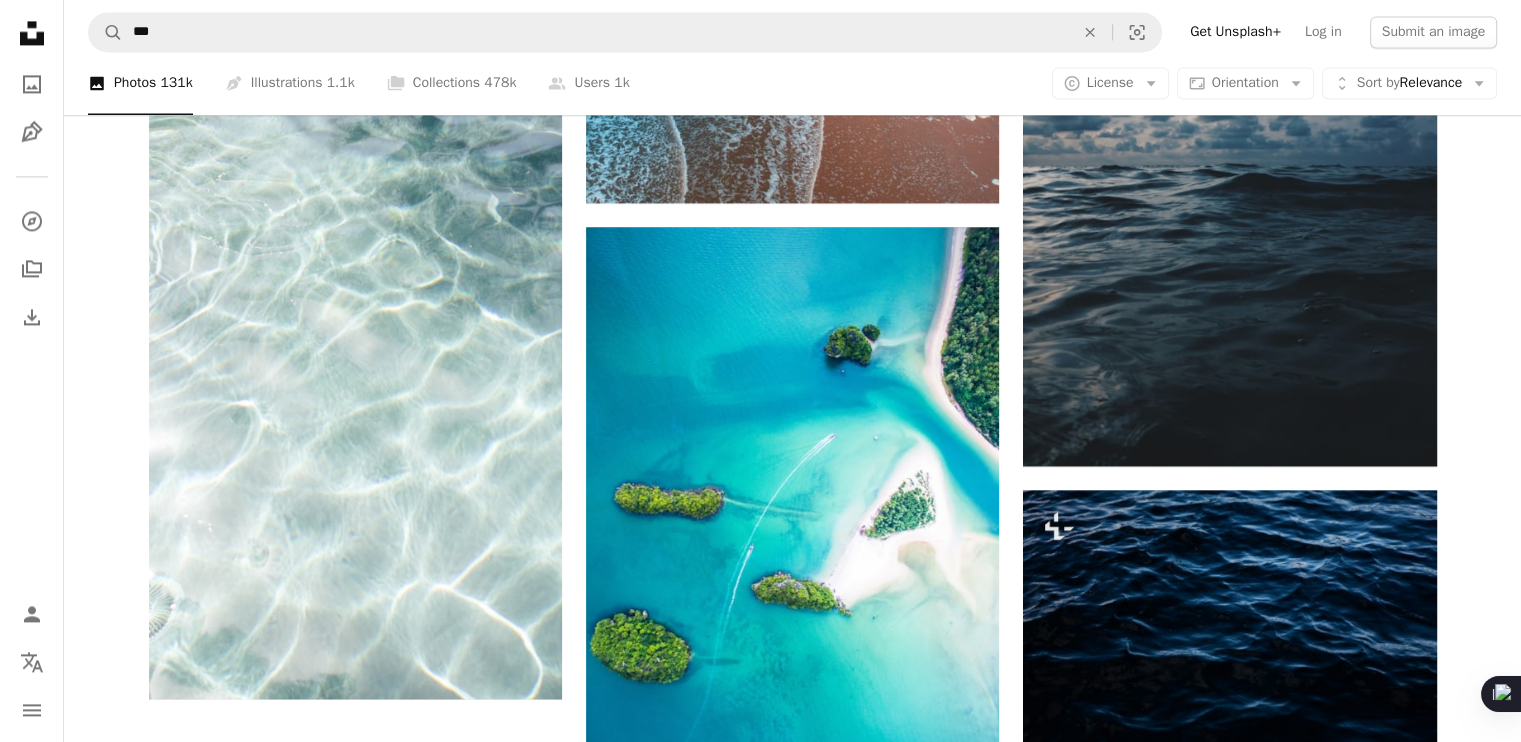 scroll, scrollTop: 3029, scrollLeft: 0, axis: vertical 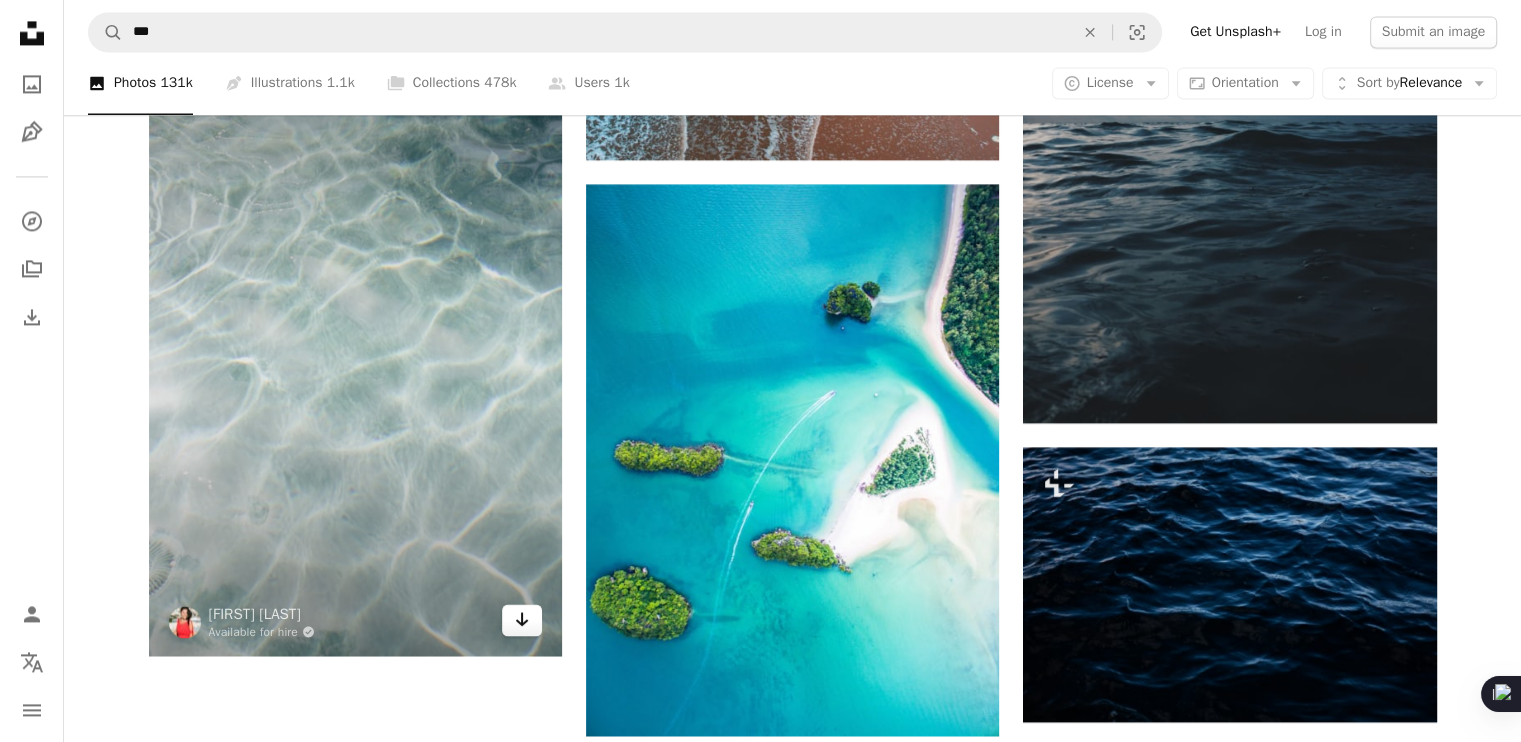 click on "Arrow pointing down" 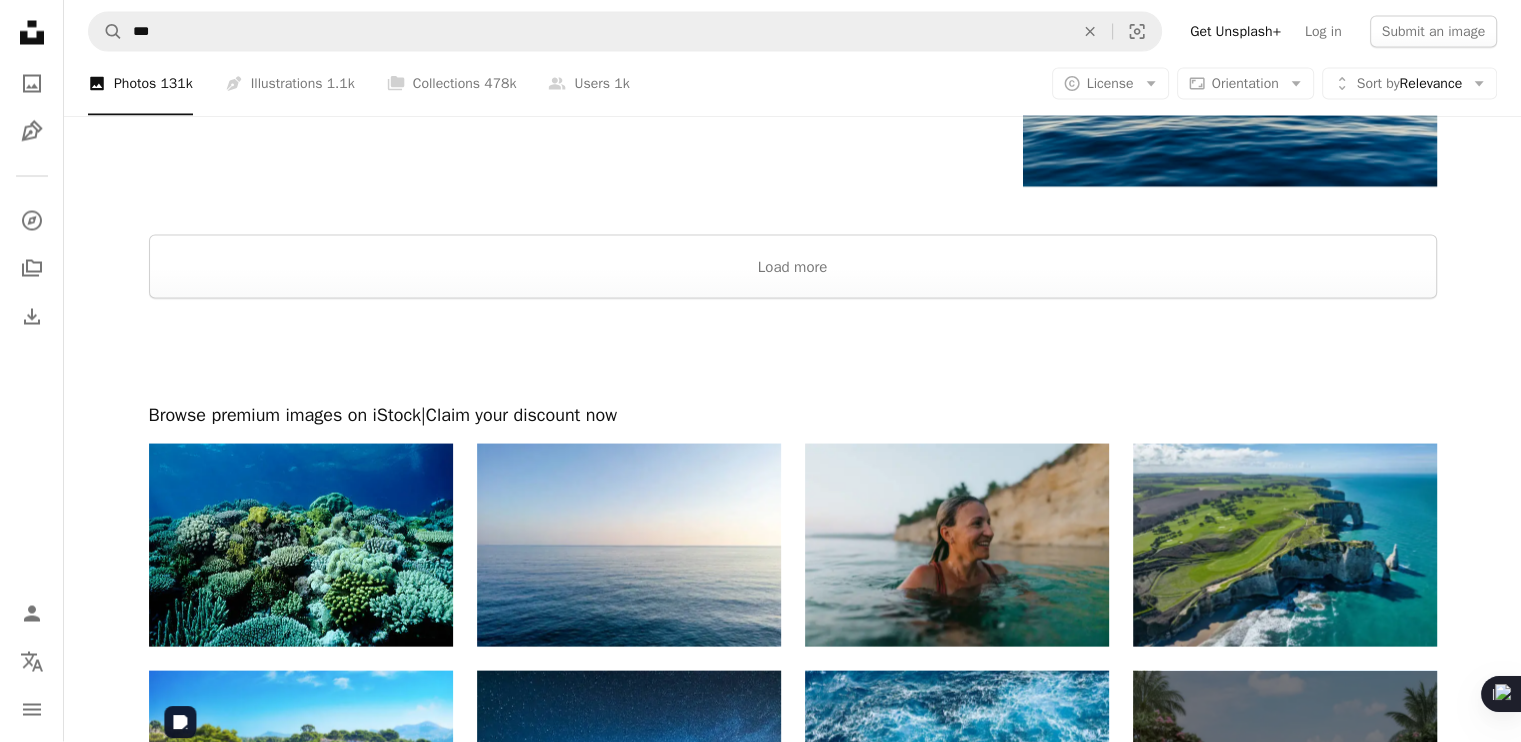 scroll, scrollTop: 3835, scrollLeft: 0, axis: vertical 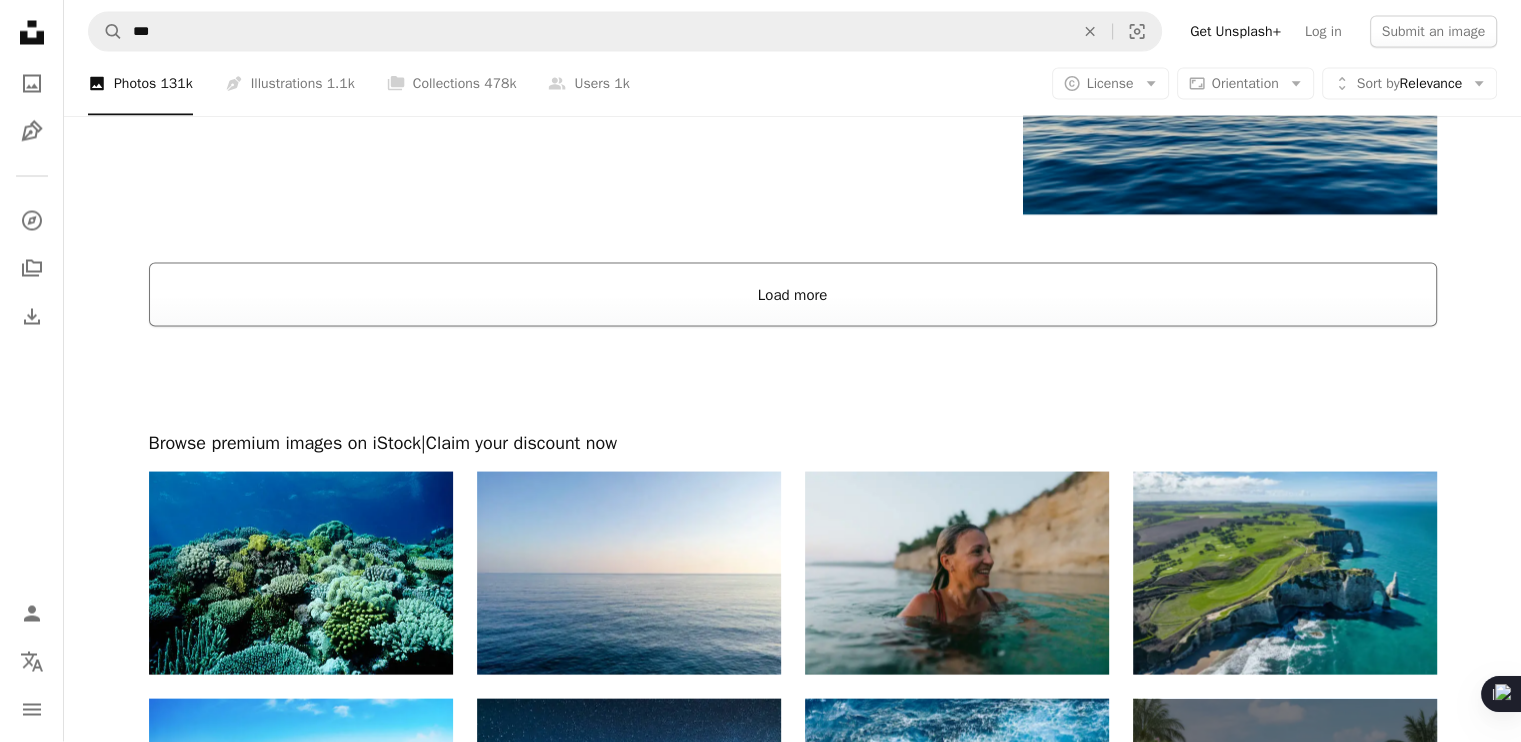 click on "Load more" at bounding box center [793, 295] 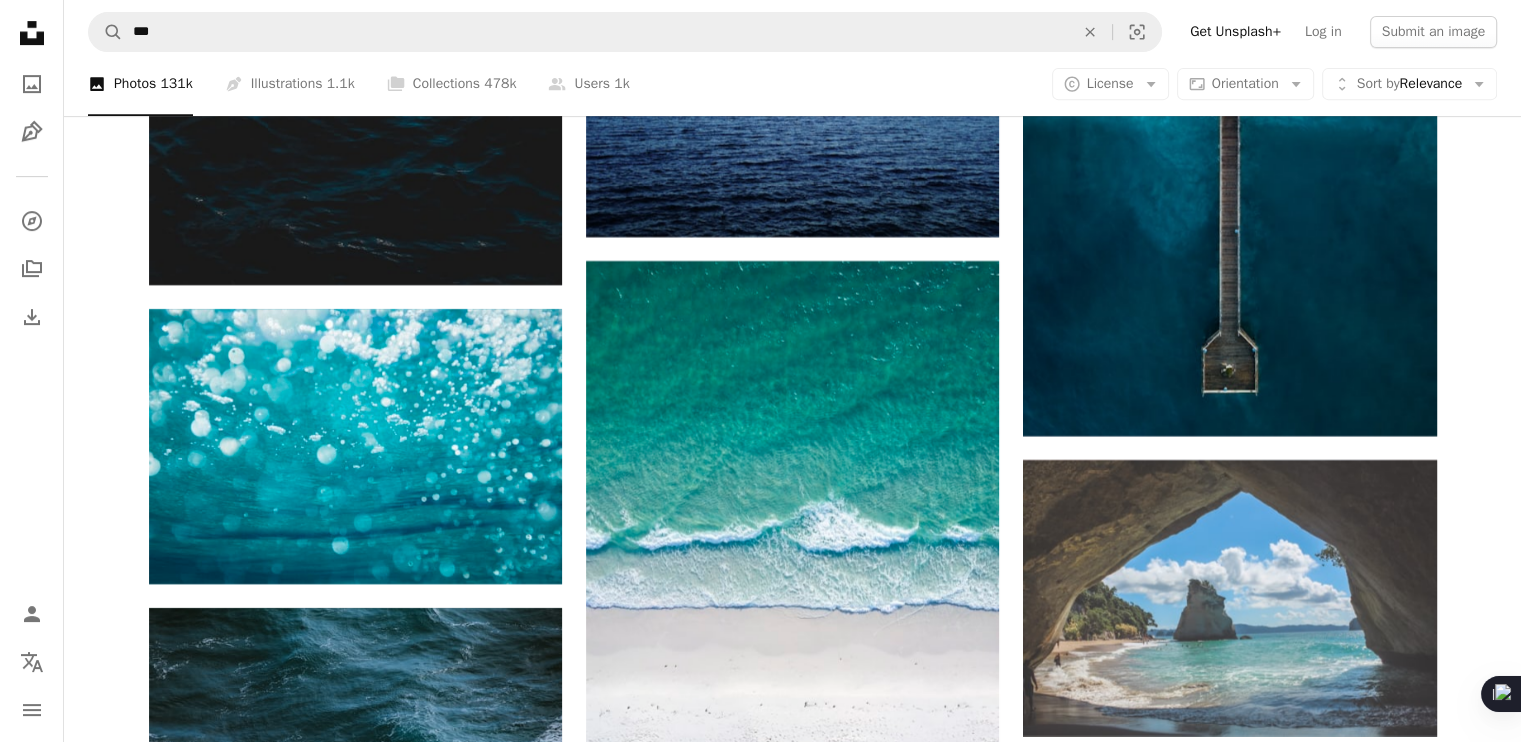 scroll, scrollTop: 8506, scrollLeft: 0, axis: vertical 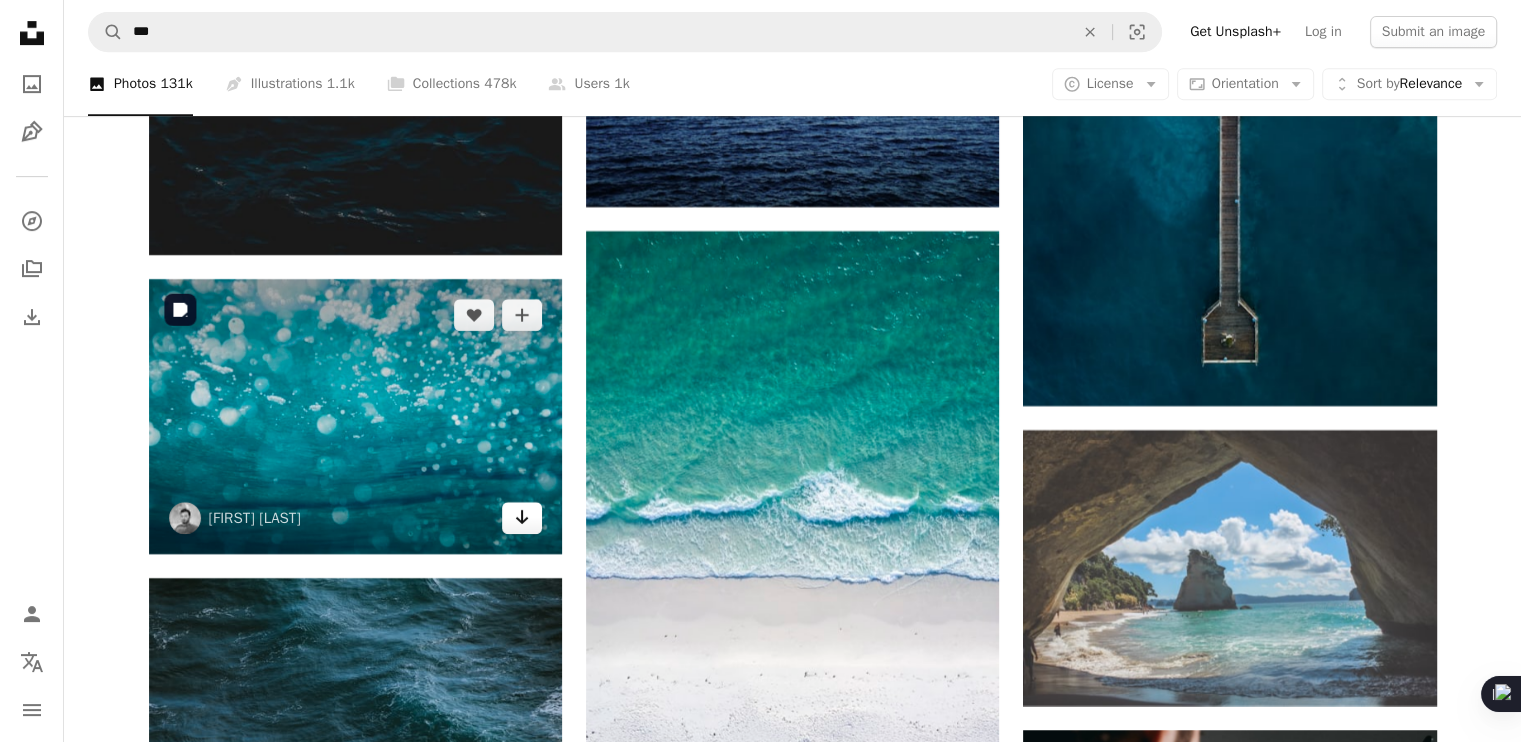 click on "Arrow pointing down" at bounding box center (522, 518) 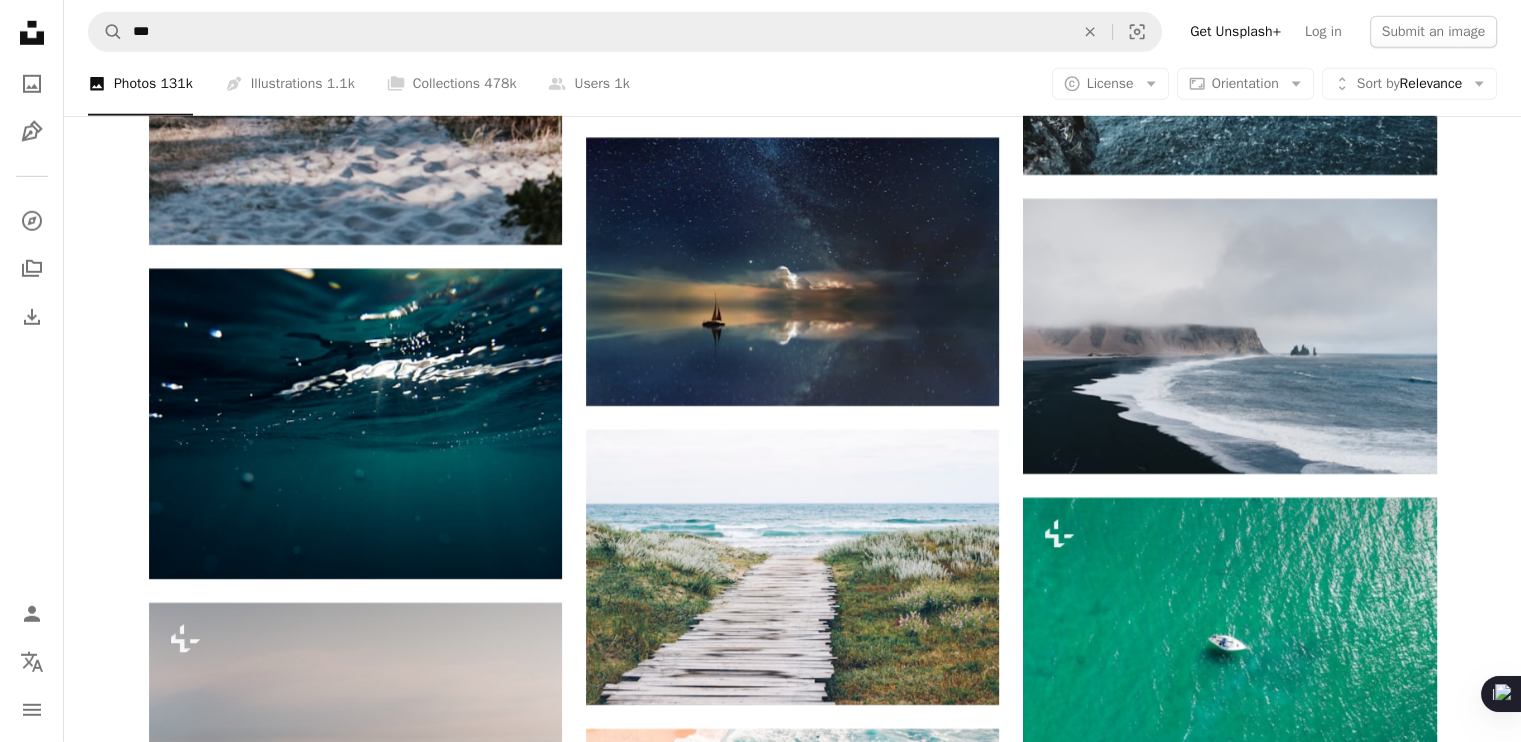scroll, scrollTop: 13787, scrollLeft: 0, axis: vertical 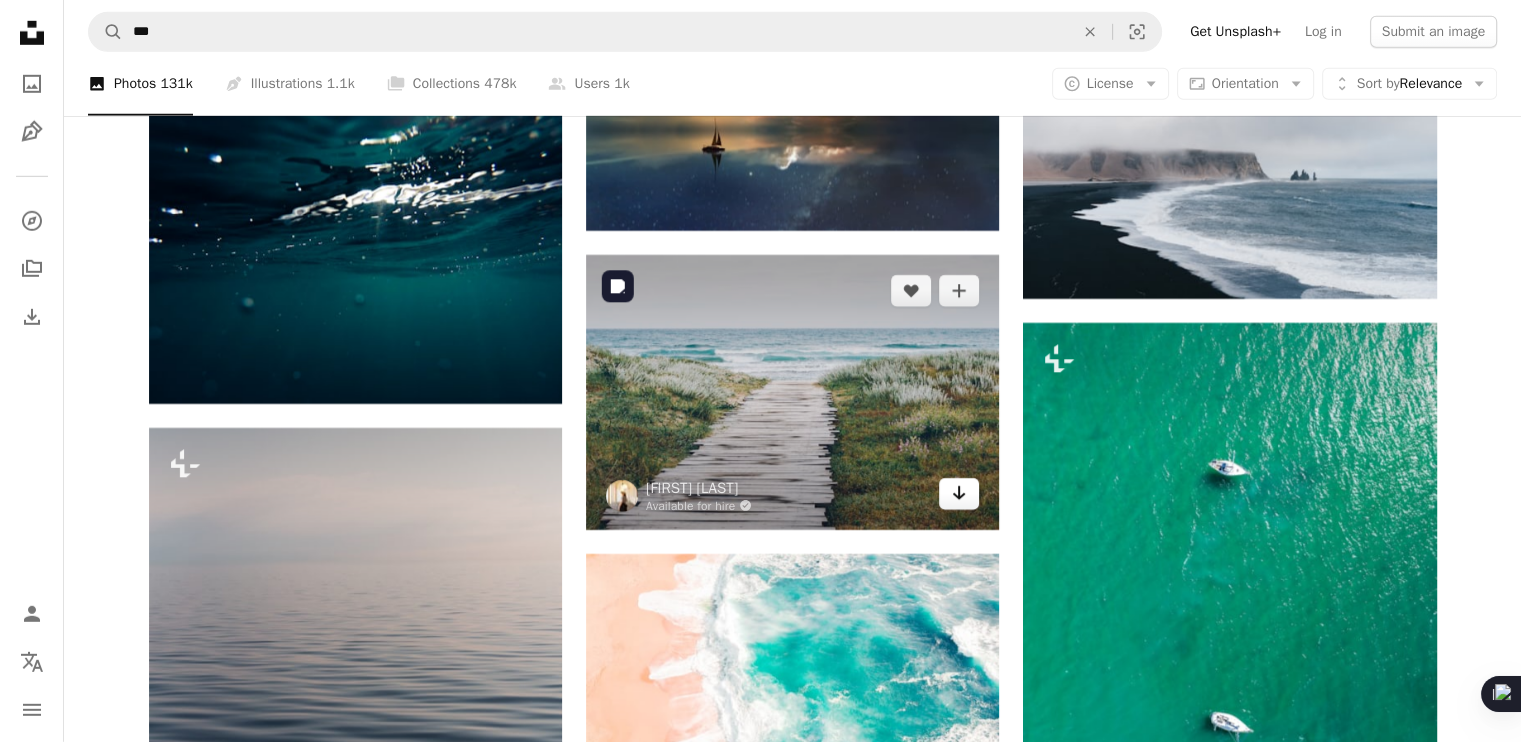 click on "Arrow pointing down" at bounding box center (959, 494) 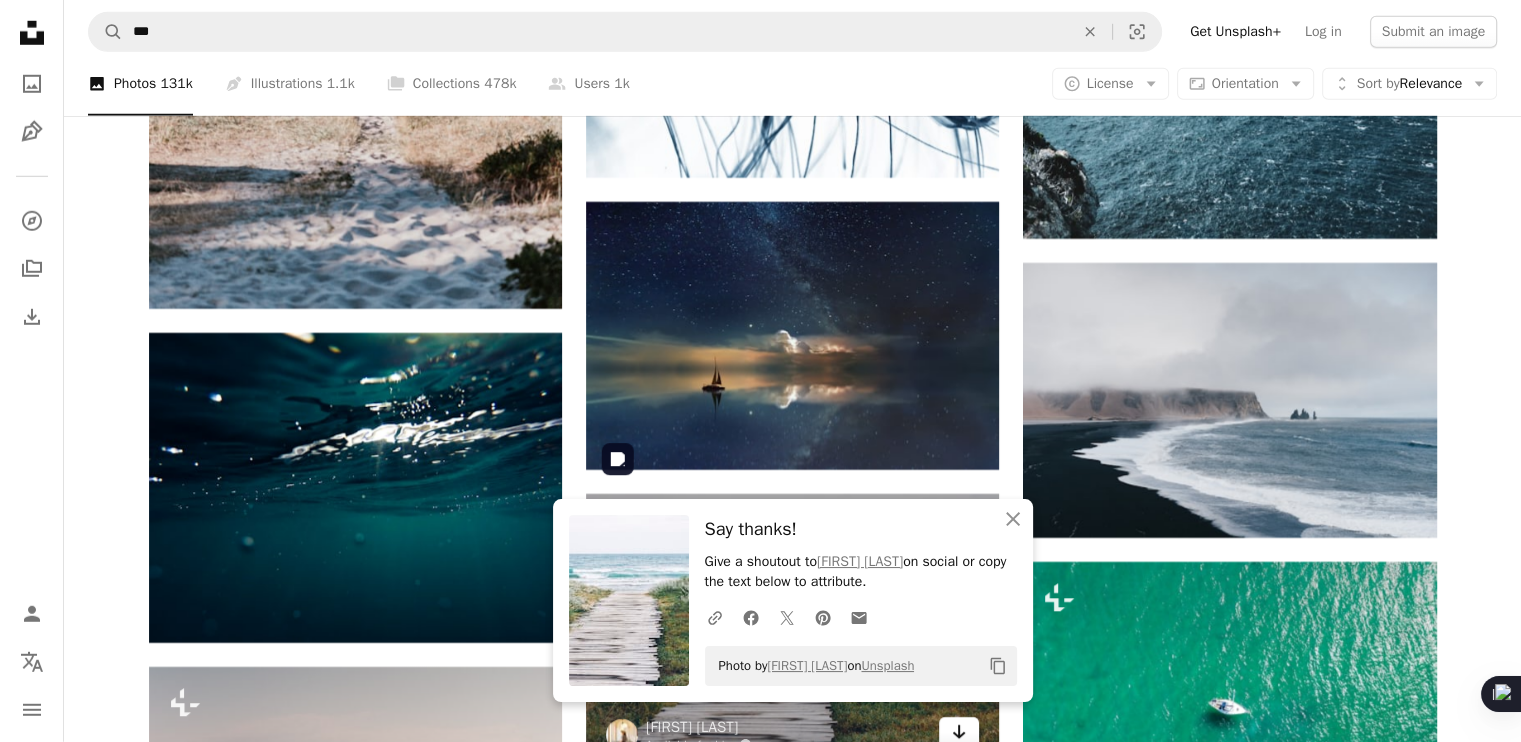 scroll, scrollTop: 13527, scrollLeft: 0, axis: vertical 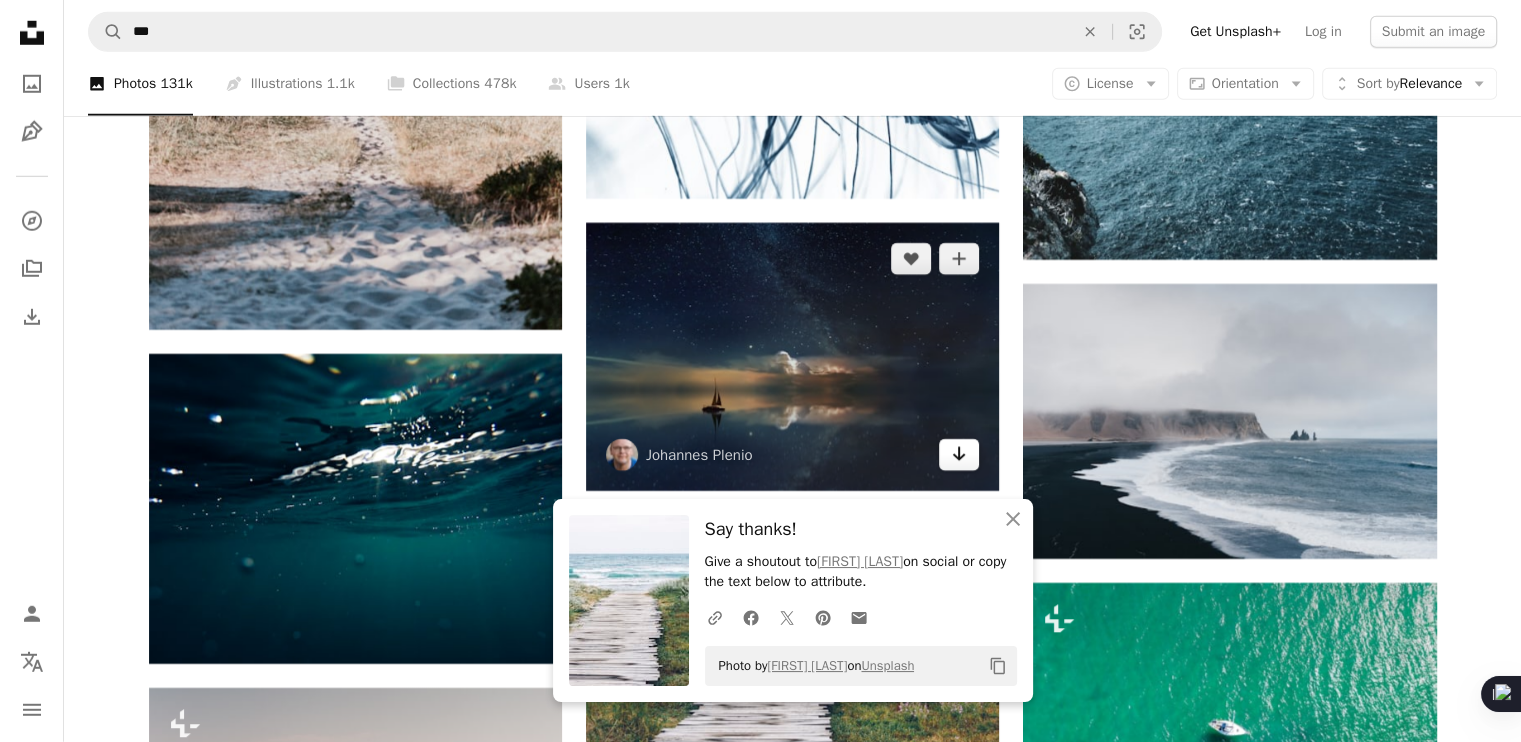 click on "Arrow pointing down" 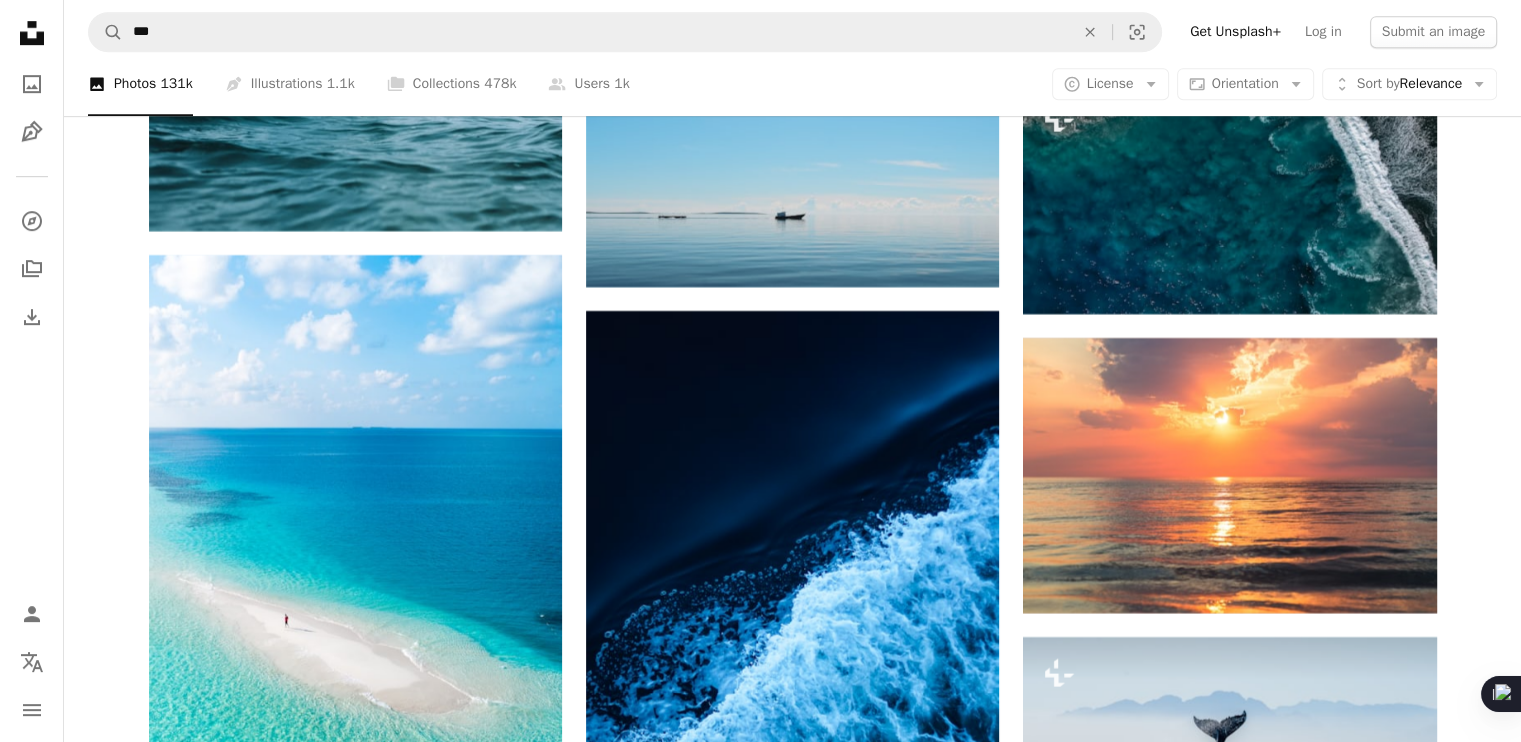scroll, scrollTop: 16400, scrollLeft: 0, axis: vertical 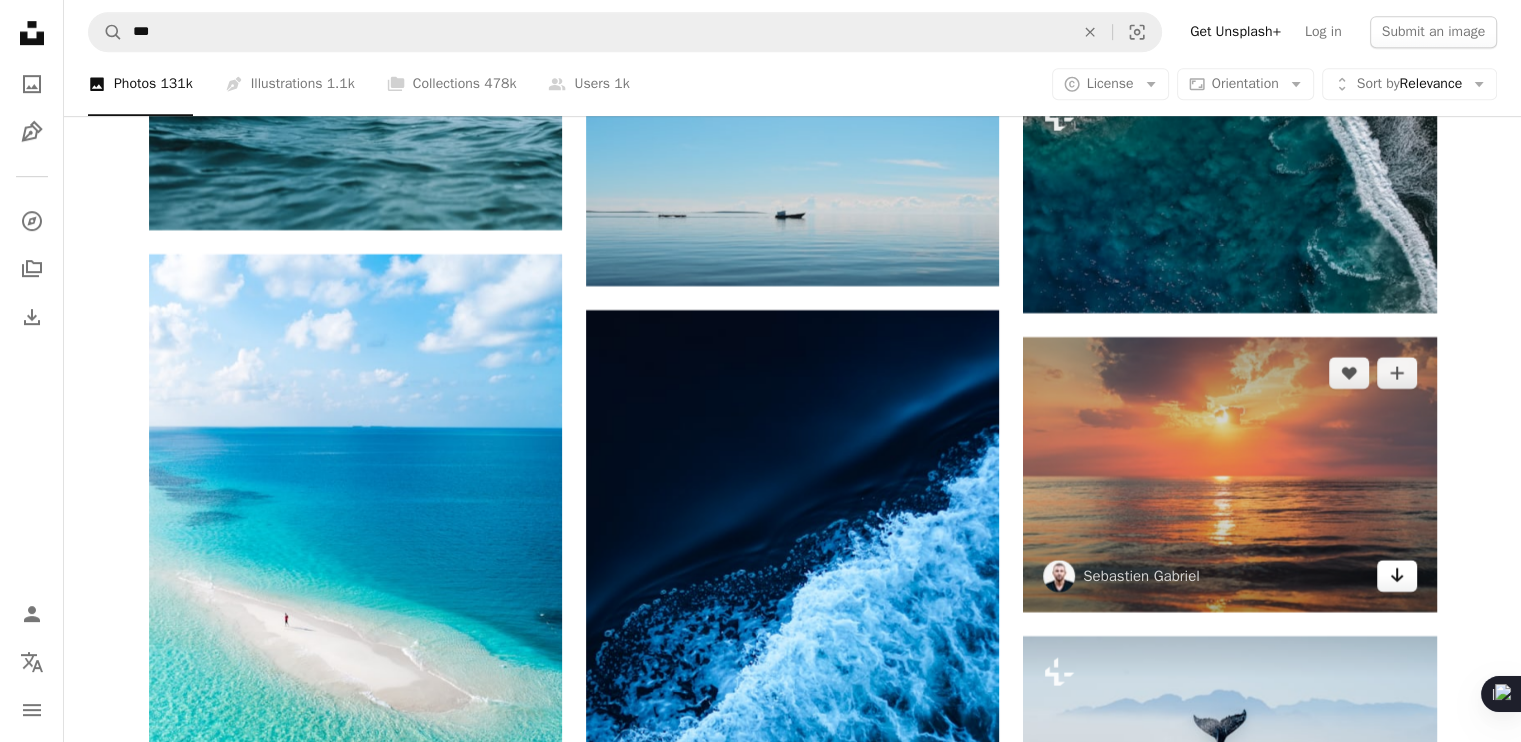 click 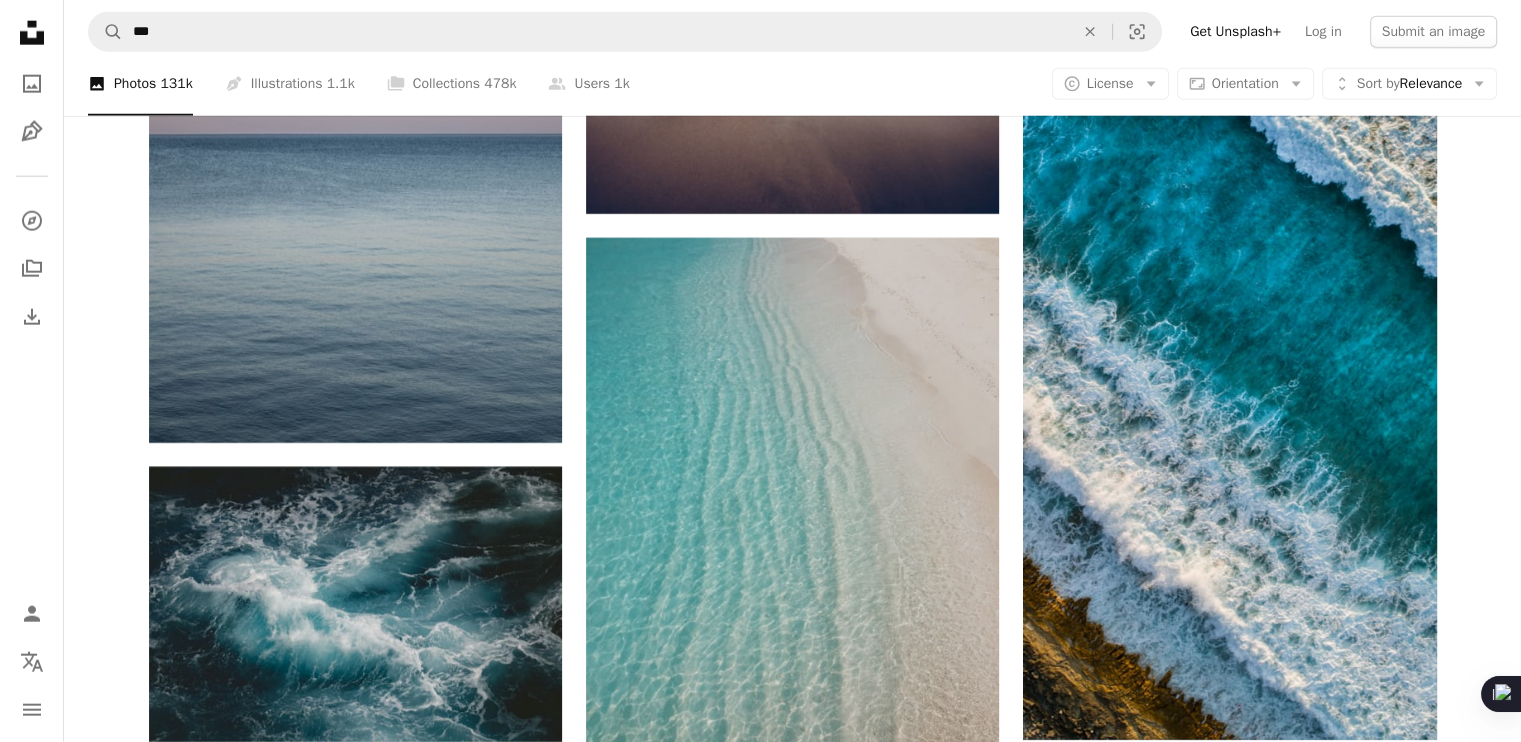scroll, scrollTop: 20339, scrollLeft: 0, axis: vertical 